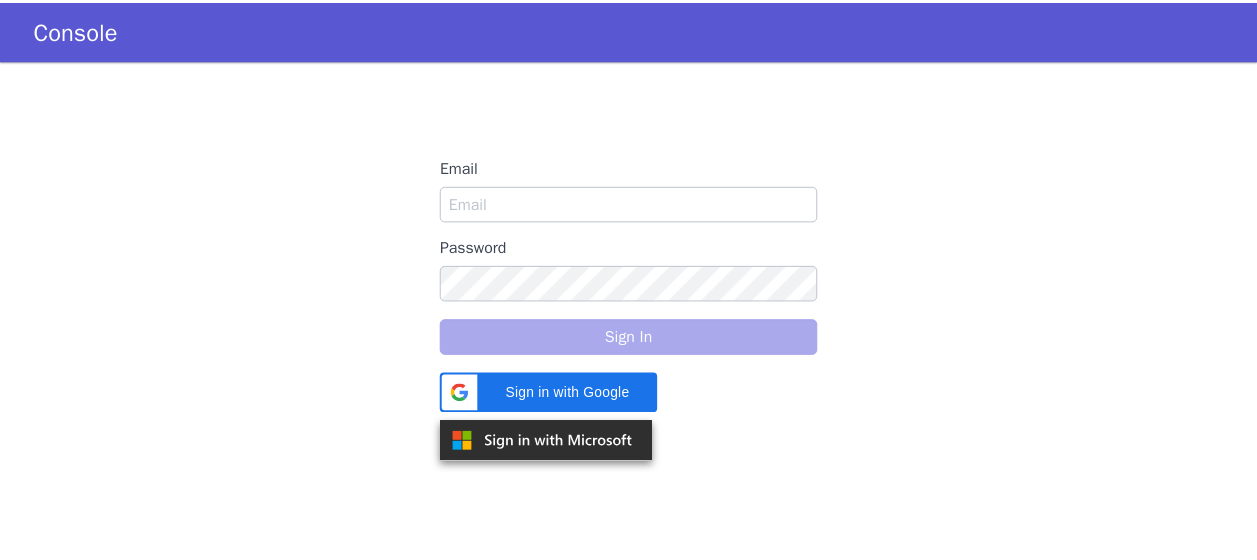 scroll, scrollTop: 0, scrollLeft: 0, axis: both 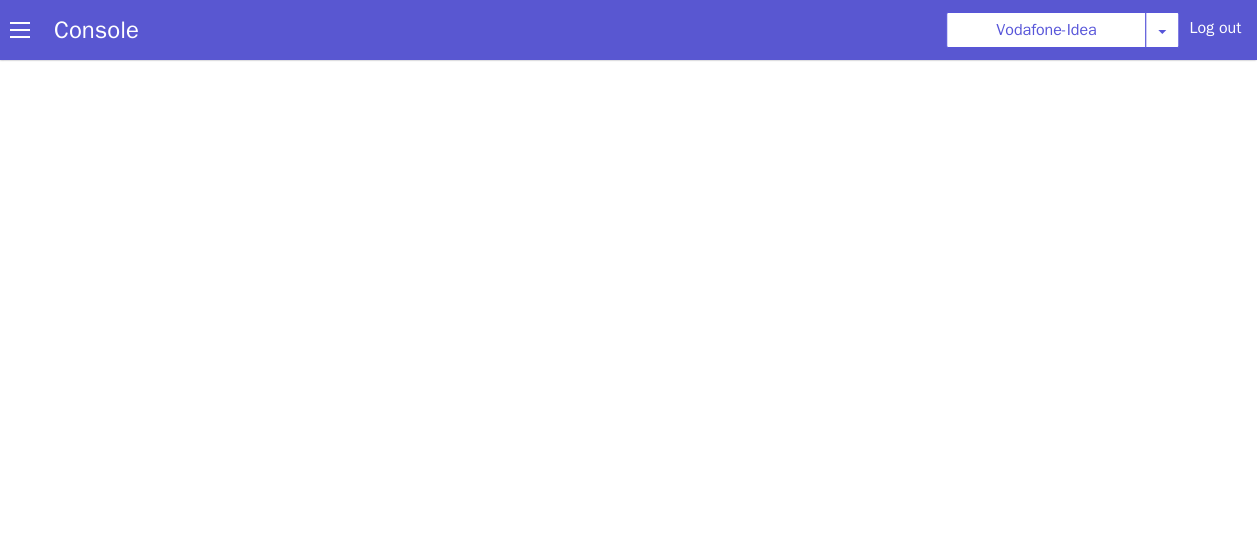 click at bounding box center (20, 30) 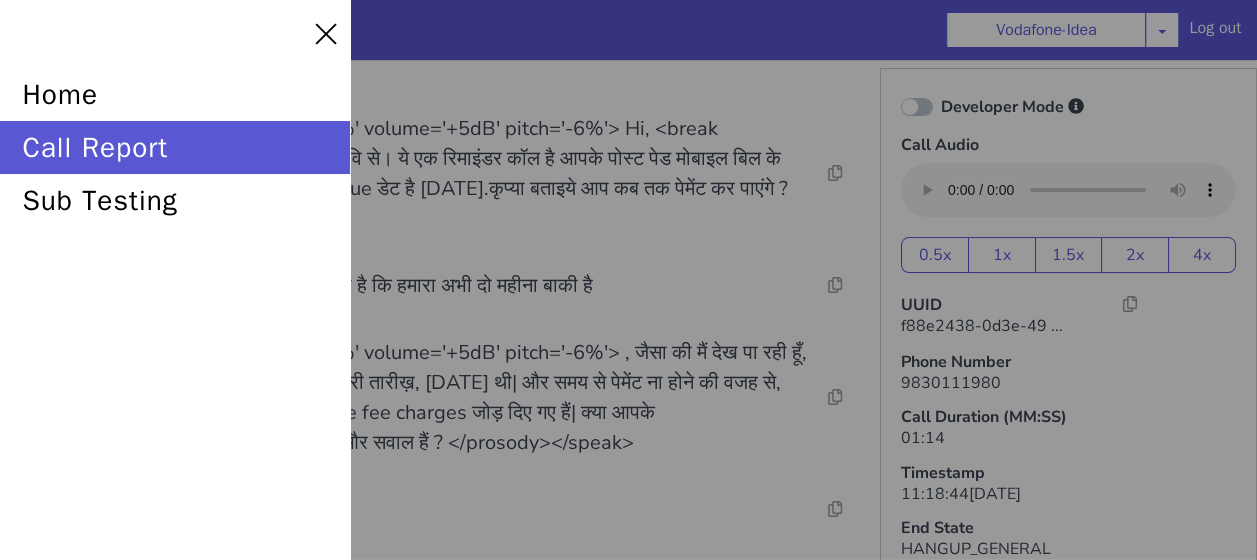 scroll, scrollTop: 0, scrollLeft: 0, axis: both 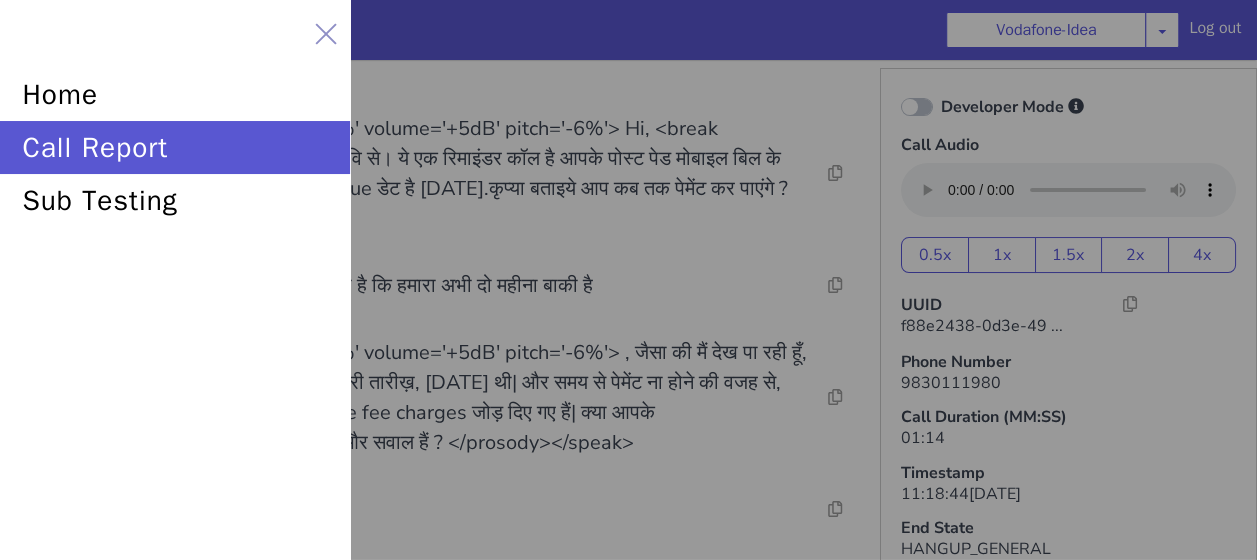 click at bounding box center (326, 34) 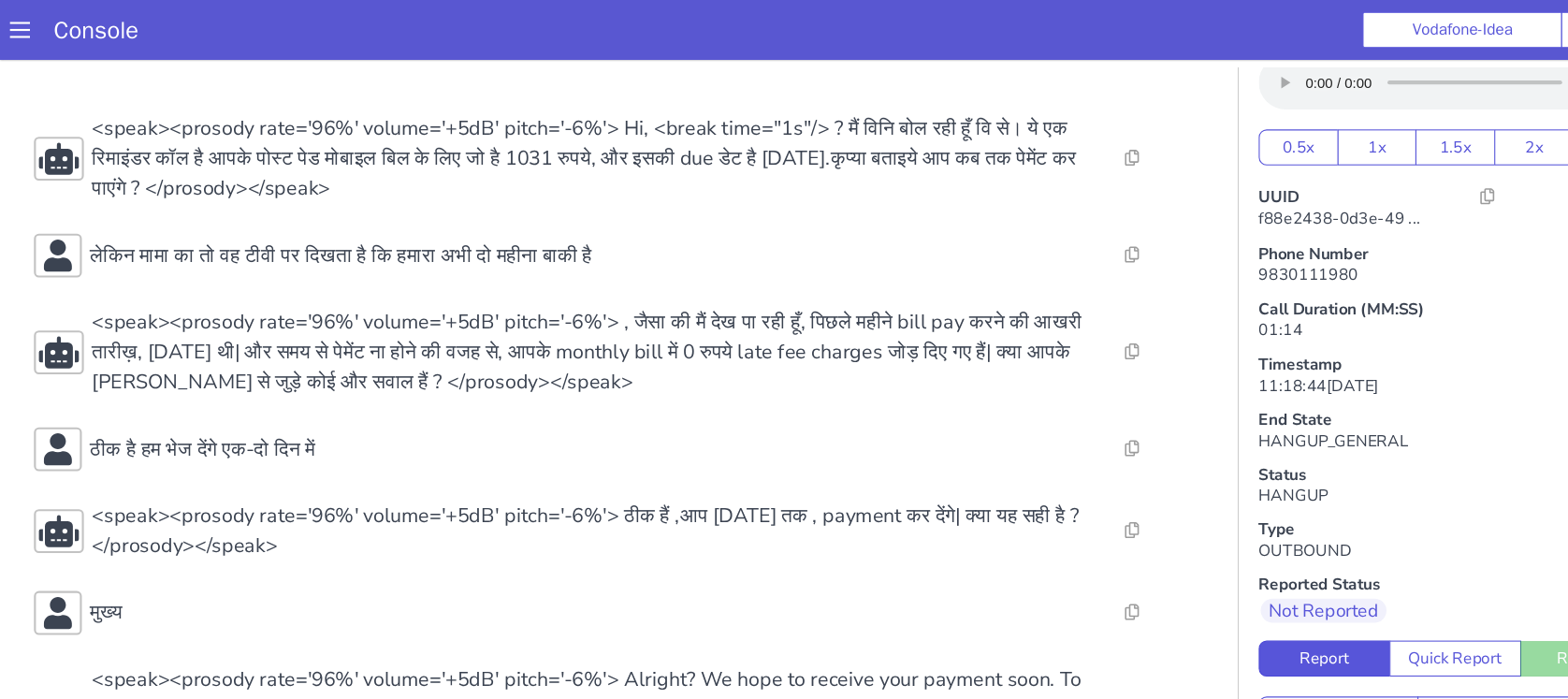scroll, scrollTop: 119, scrollLeft: 0, axis: vertical 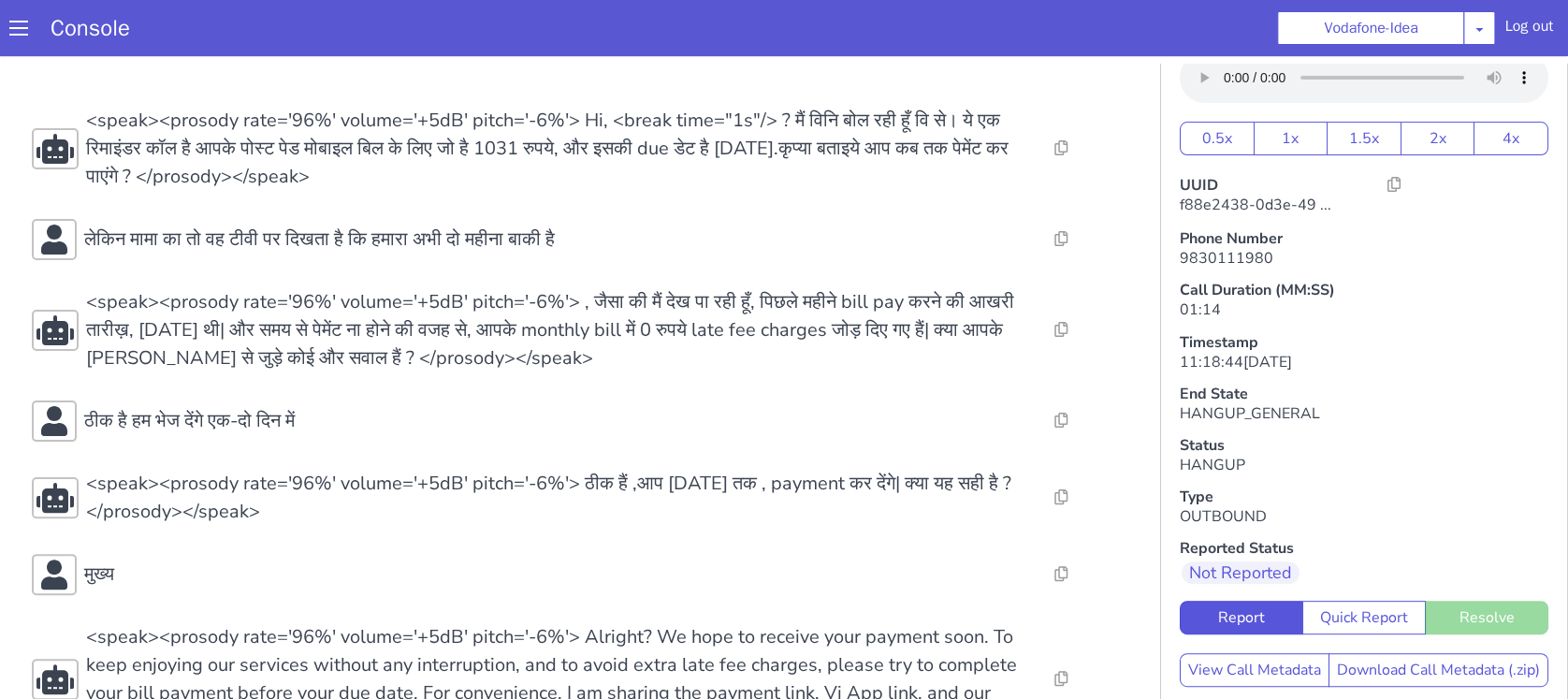 click on "Console" at bounding box center [80, 28] 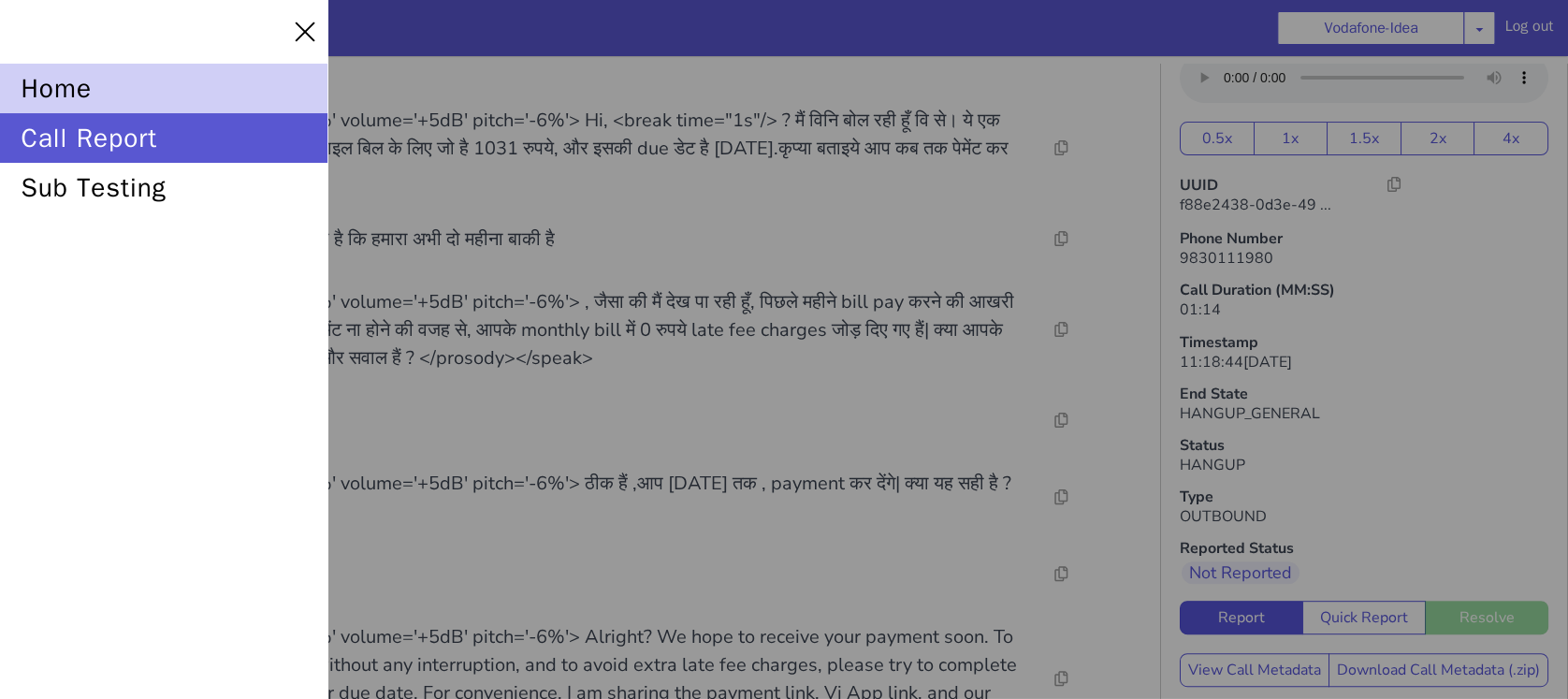 click on "home" at bounding box center (164, 88) 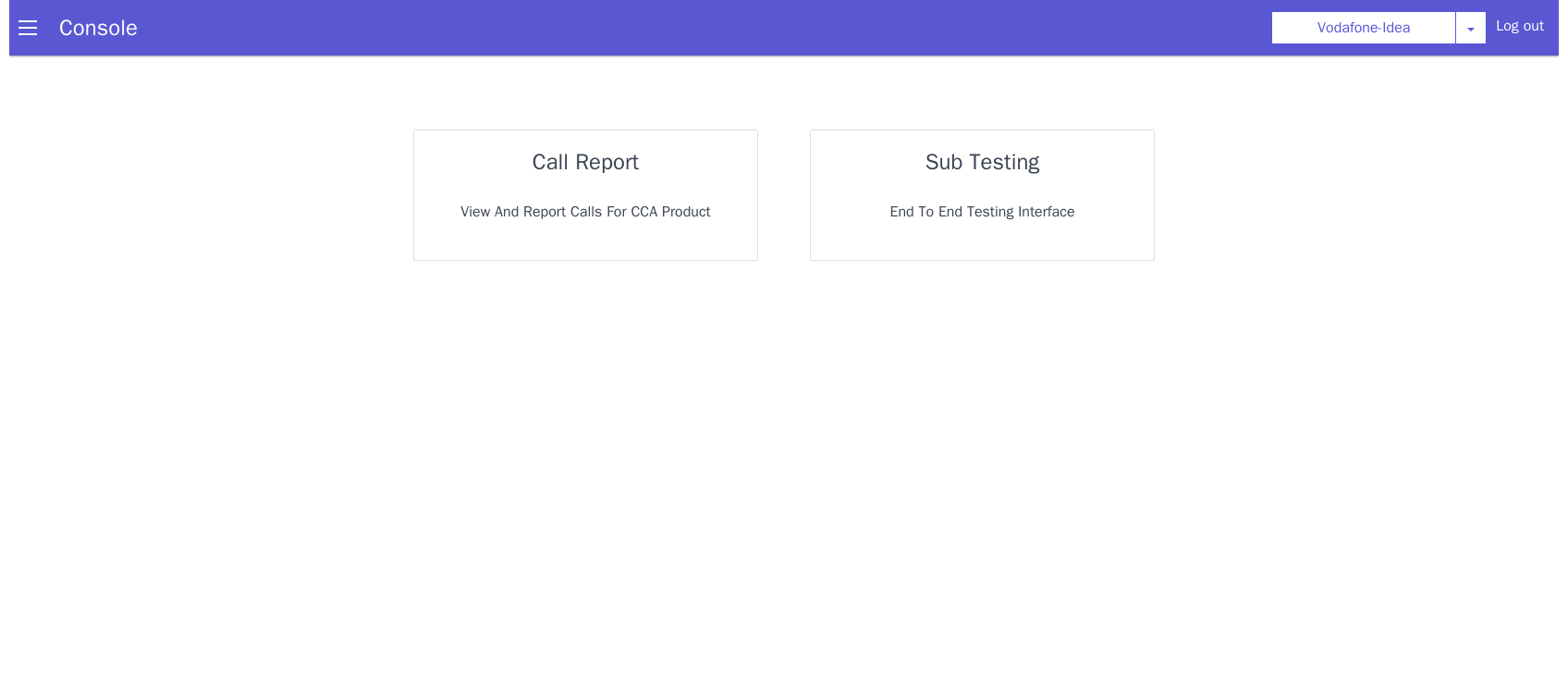 scroll, scrollTop: 0, scrollLeft: 0, axis: both 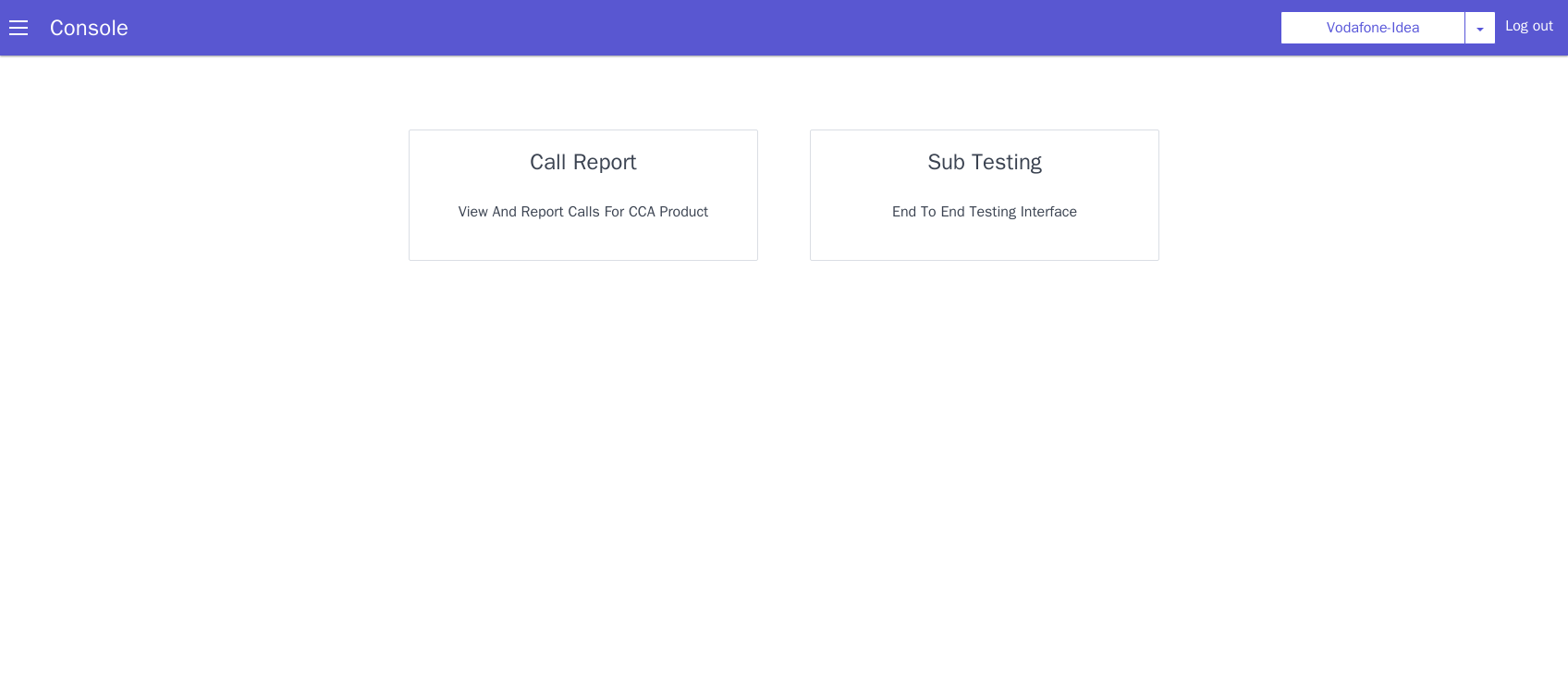 click on "call report" at bounding box center [582, 162] 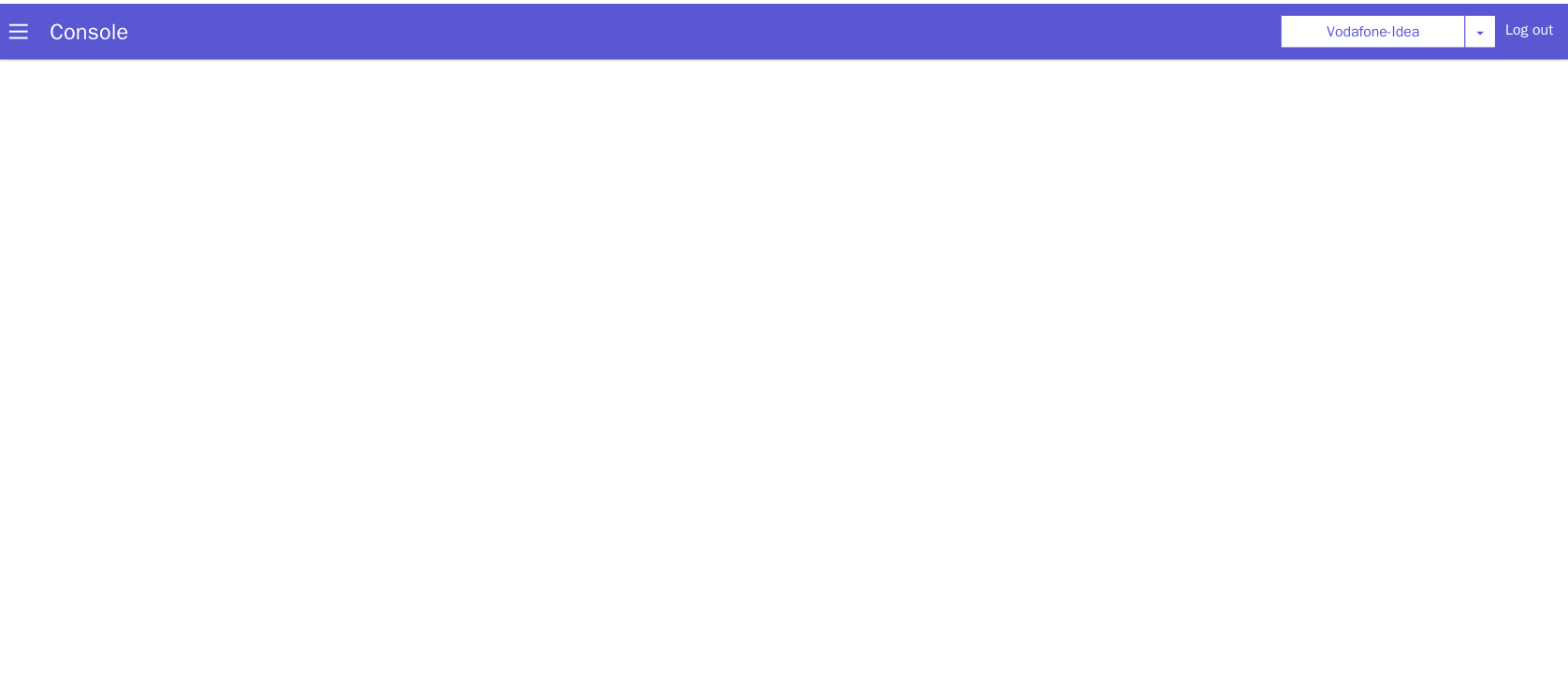 scroll, scrollTop: 0, scrollLeft: 0, axis: both 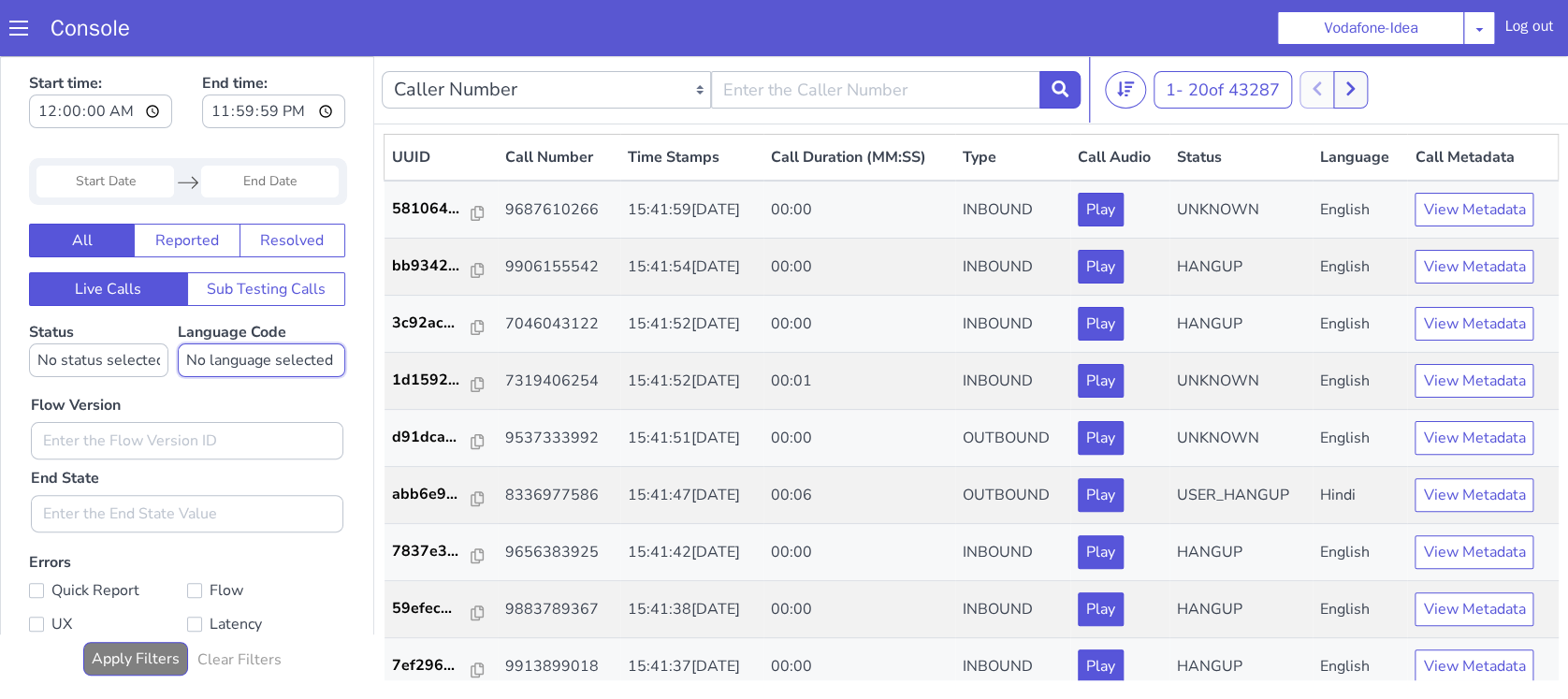click on "No language selected Hindi English Tamil Telugu [GEOGRAPHIC_DATA] Marathi Malayalam Gujarati Bengali Indonesian Malay English US English GB" at bounding box center [261, 360] 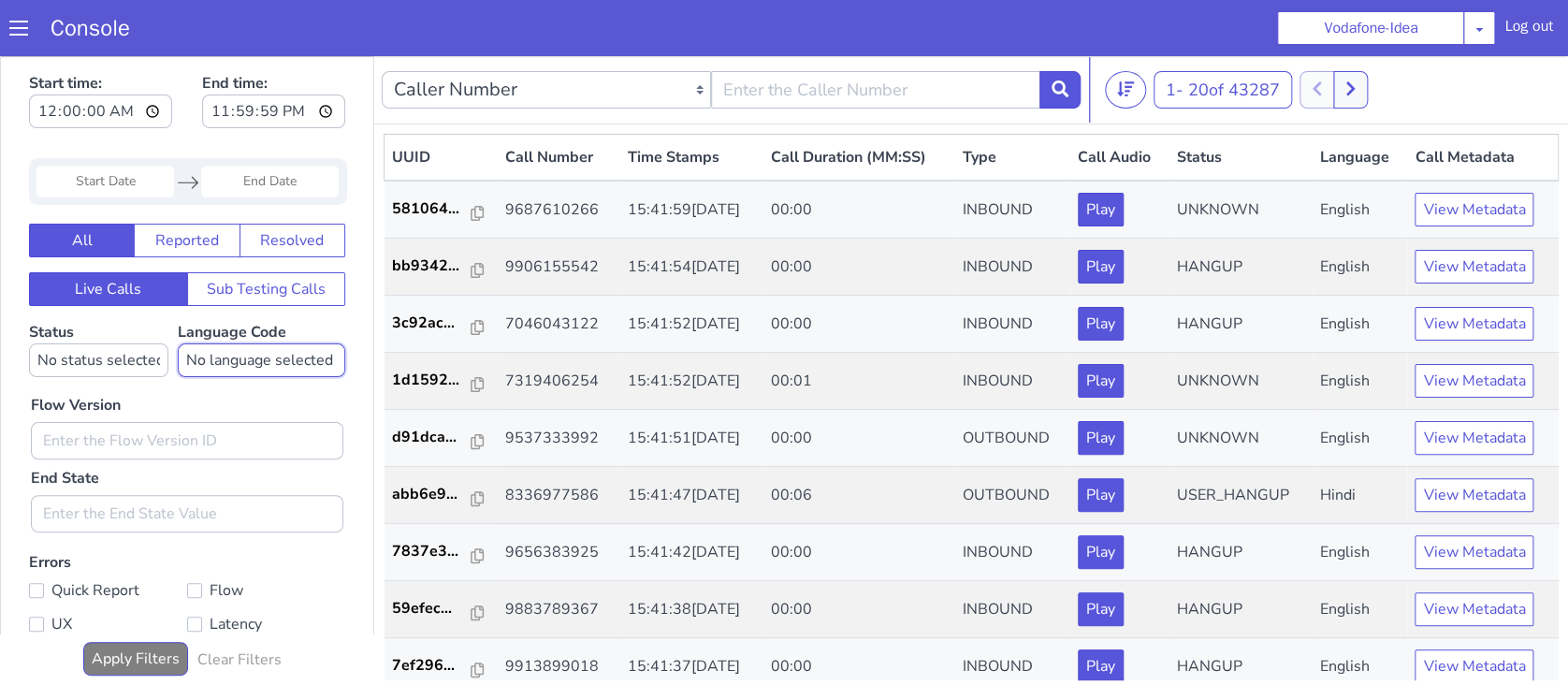 select on "hi" 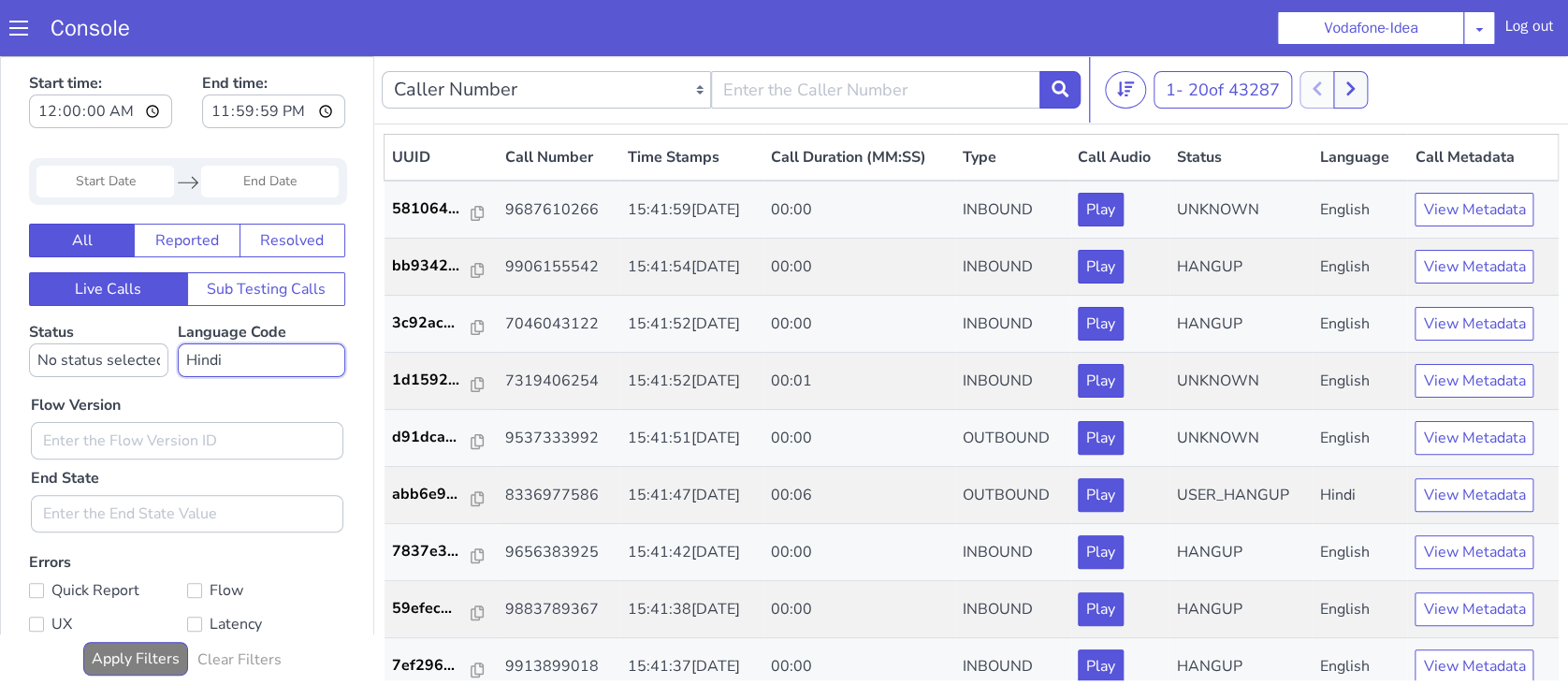 click on "No language selected Hindi English Tamil Telugu [GEOGRAPHIC_DATA] Marathi Malayalam Gujarati Bengali Indonesian Malay English US English GB" at bounding box center [261, 360] 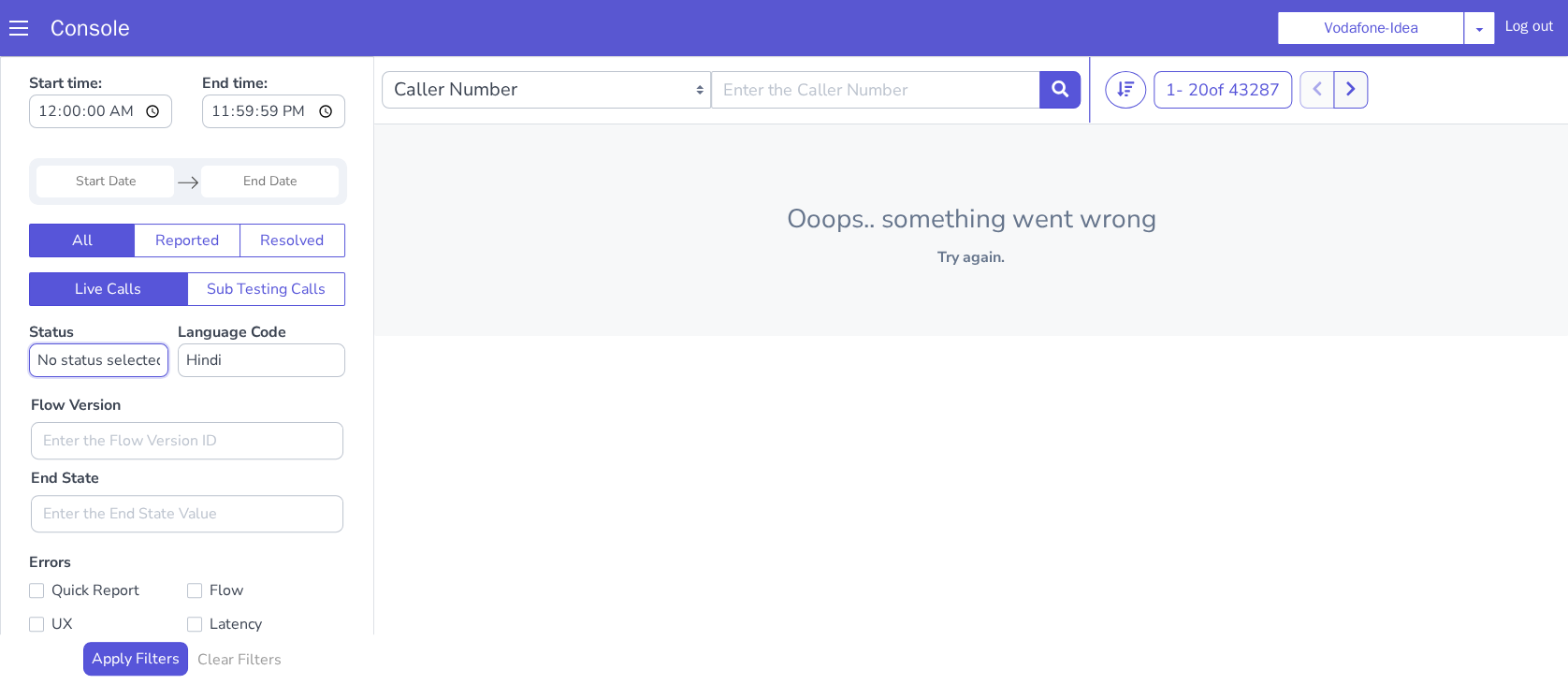 click on "No status selected HANGUP USER_HANGUP TRANSFER UNKNOWN" at bounding box center [98, 360] 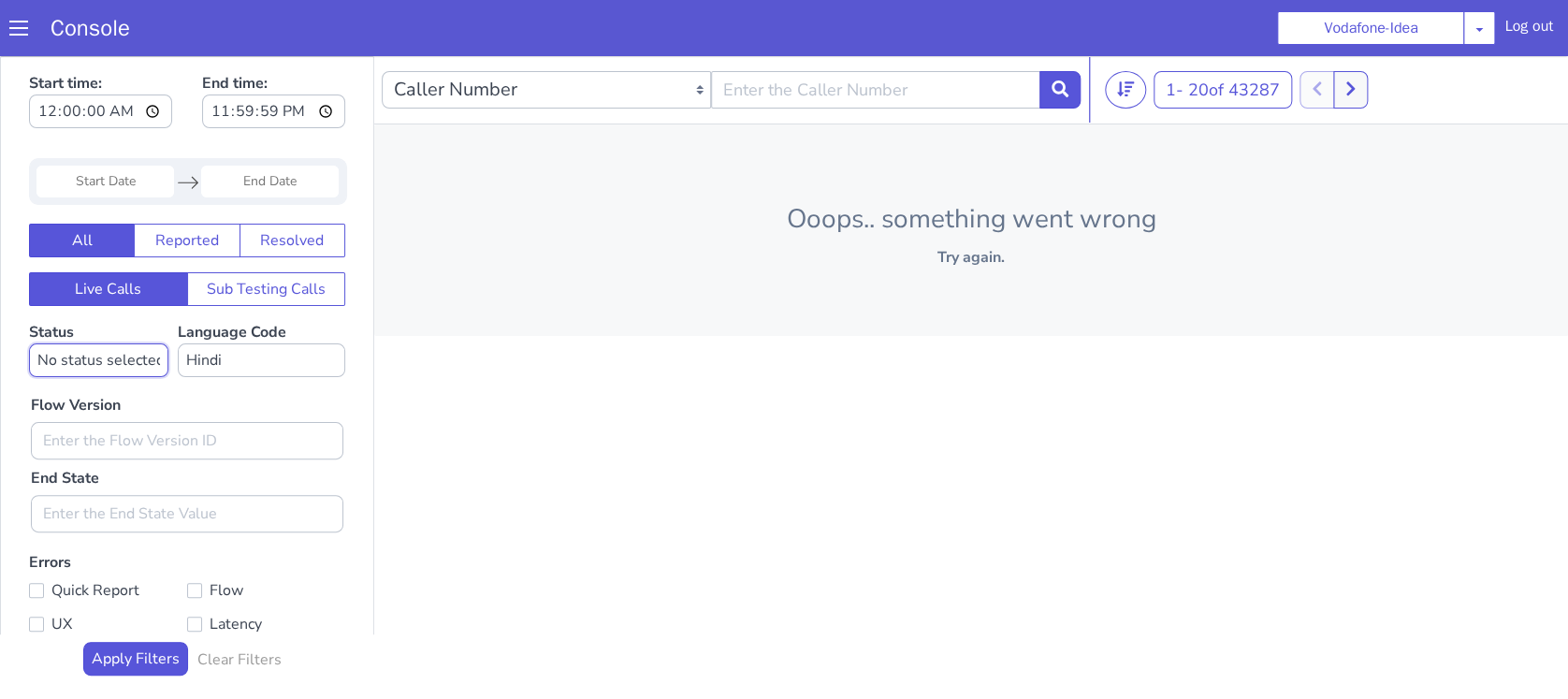 select 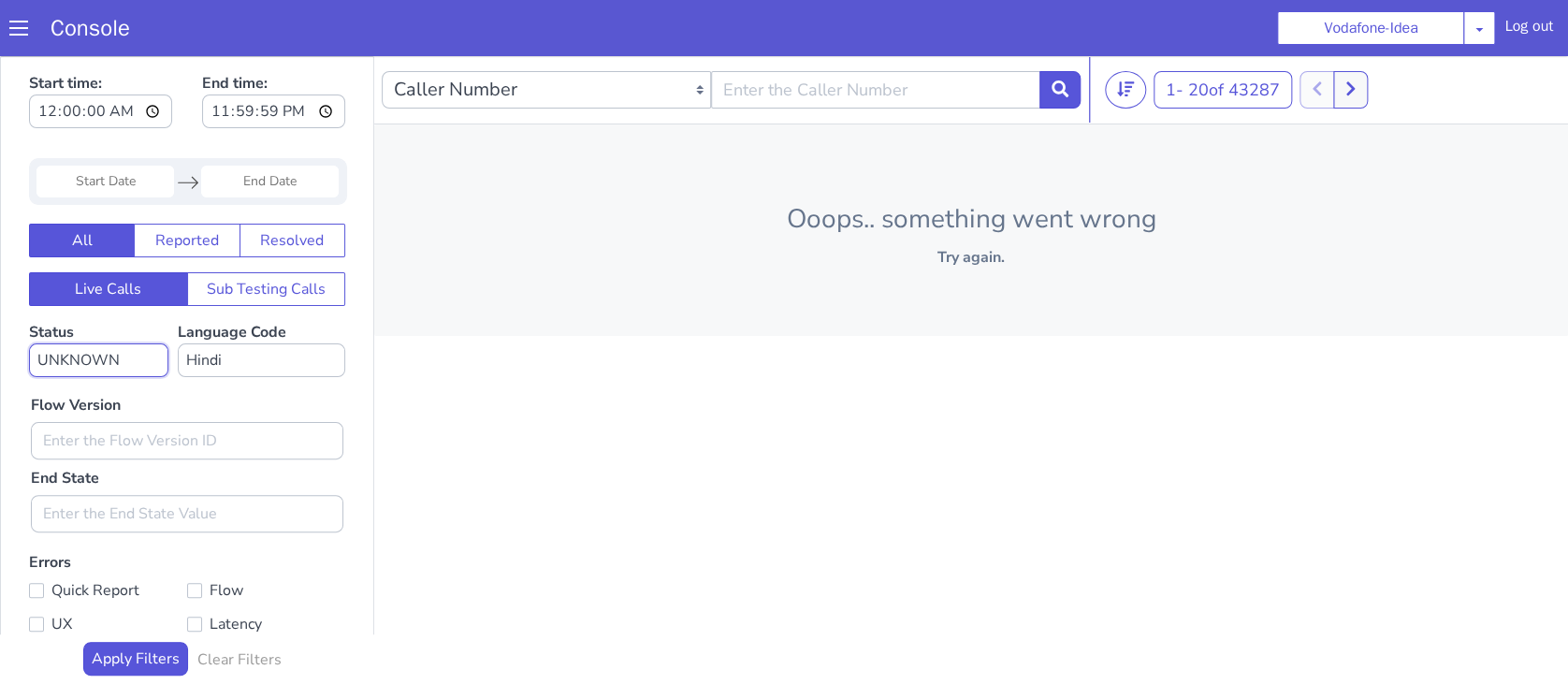 click on "No status selected HANGUP USER_HANGUP TRANSFER UNKNOWN" at bounding box center (98, 360) 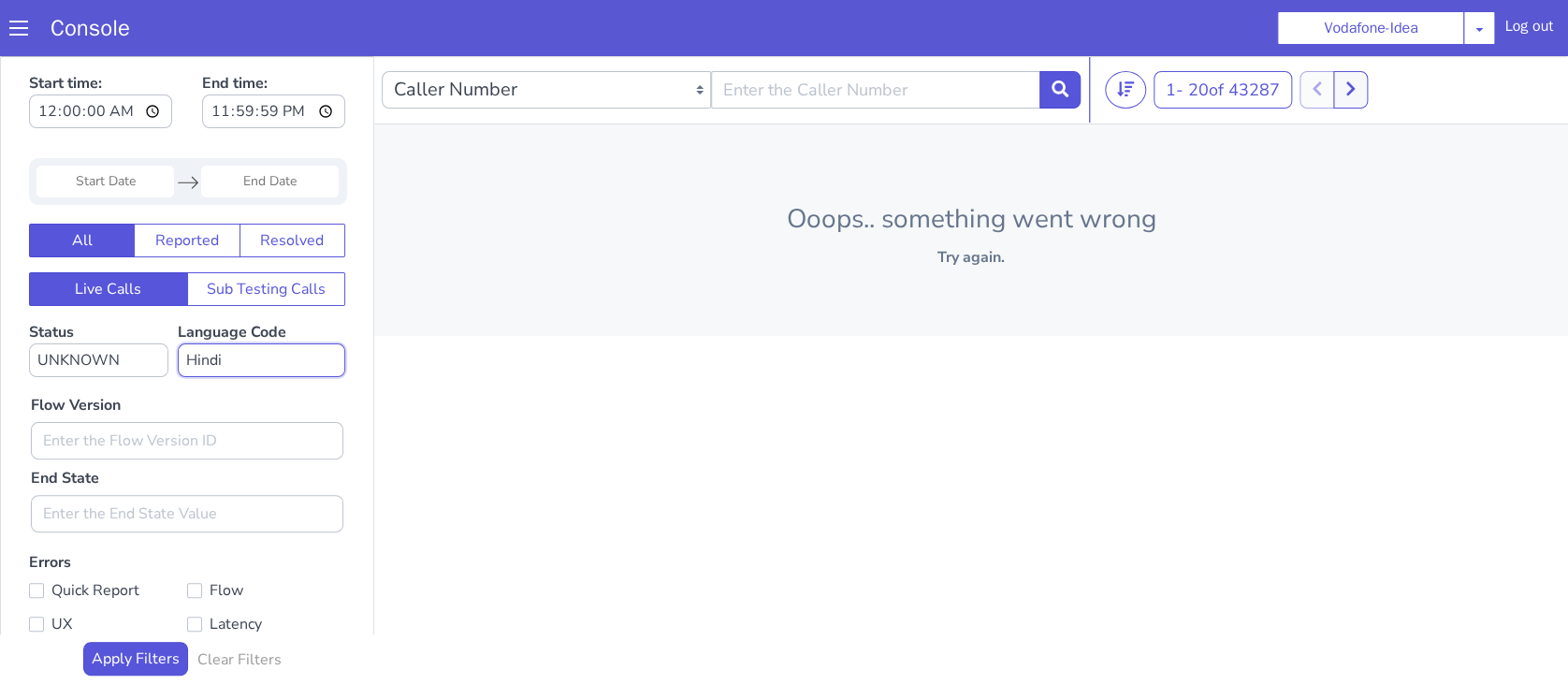 click on "No language selected Hindi English Tamil Telugu Kanada Marathi Malayalam Gujarati Bengali Indonesian Malay English US English GB" at bounding box center [261, 360] 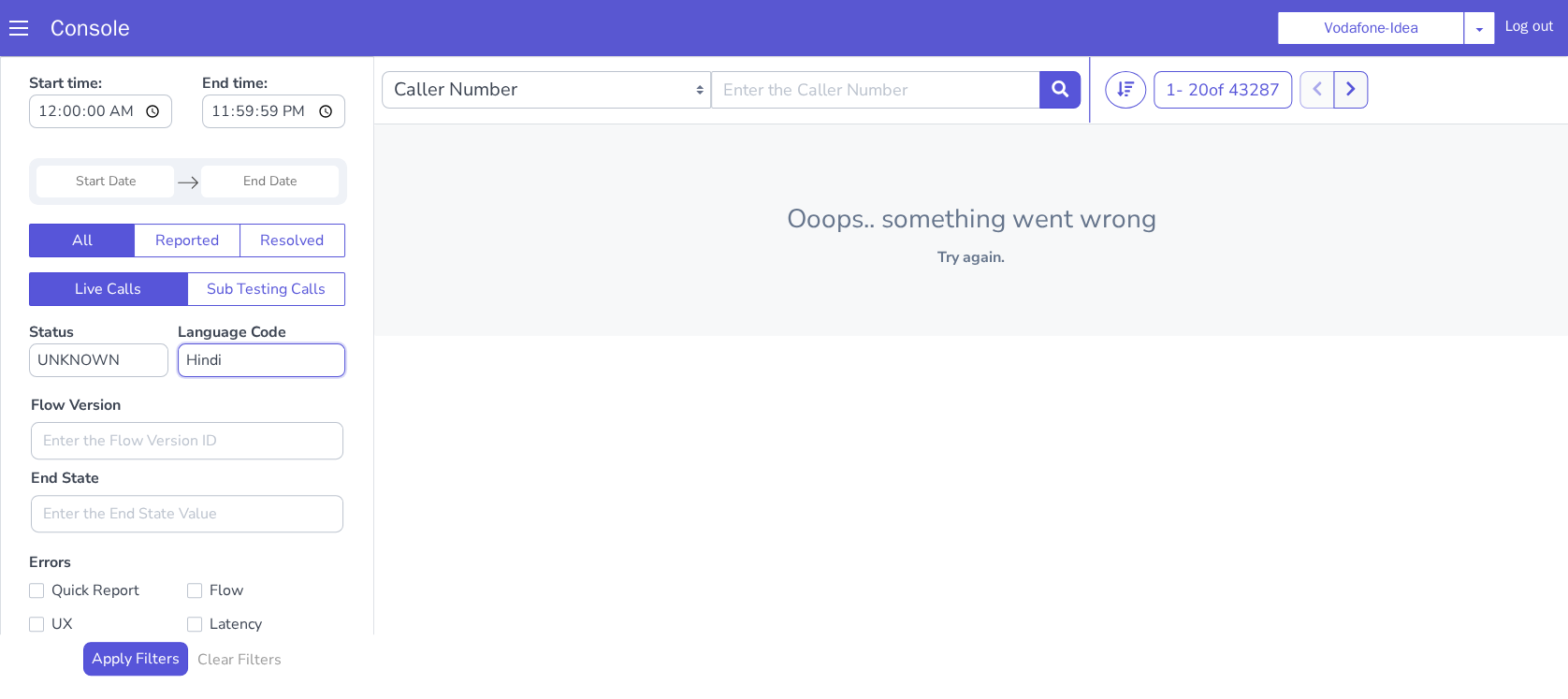 select 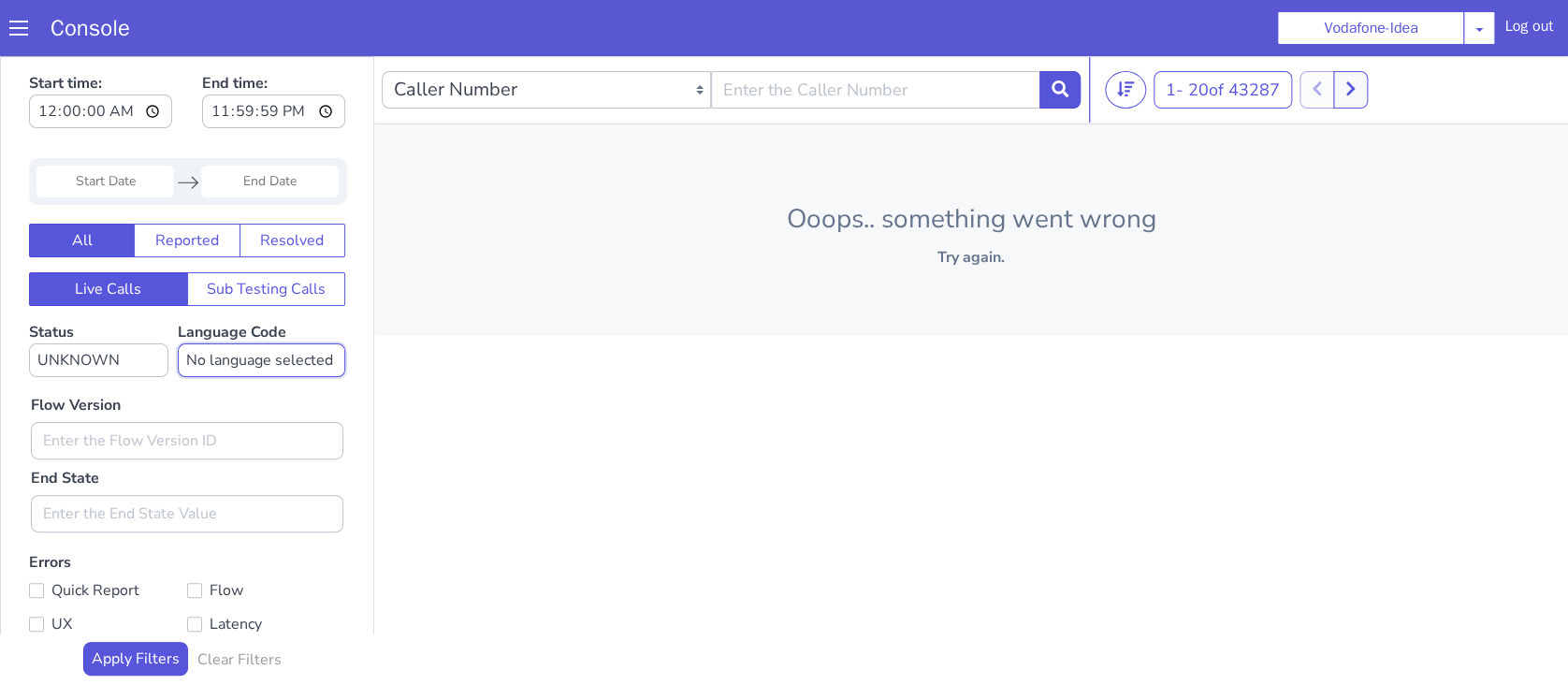 click on "No language selected Hindi English Tamil Telugu Kanada Marathi Malayalam Gujarati Bengali Indonesian Malay English US English GB" at bounding box center (261, 360) 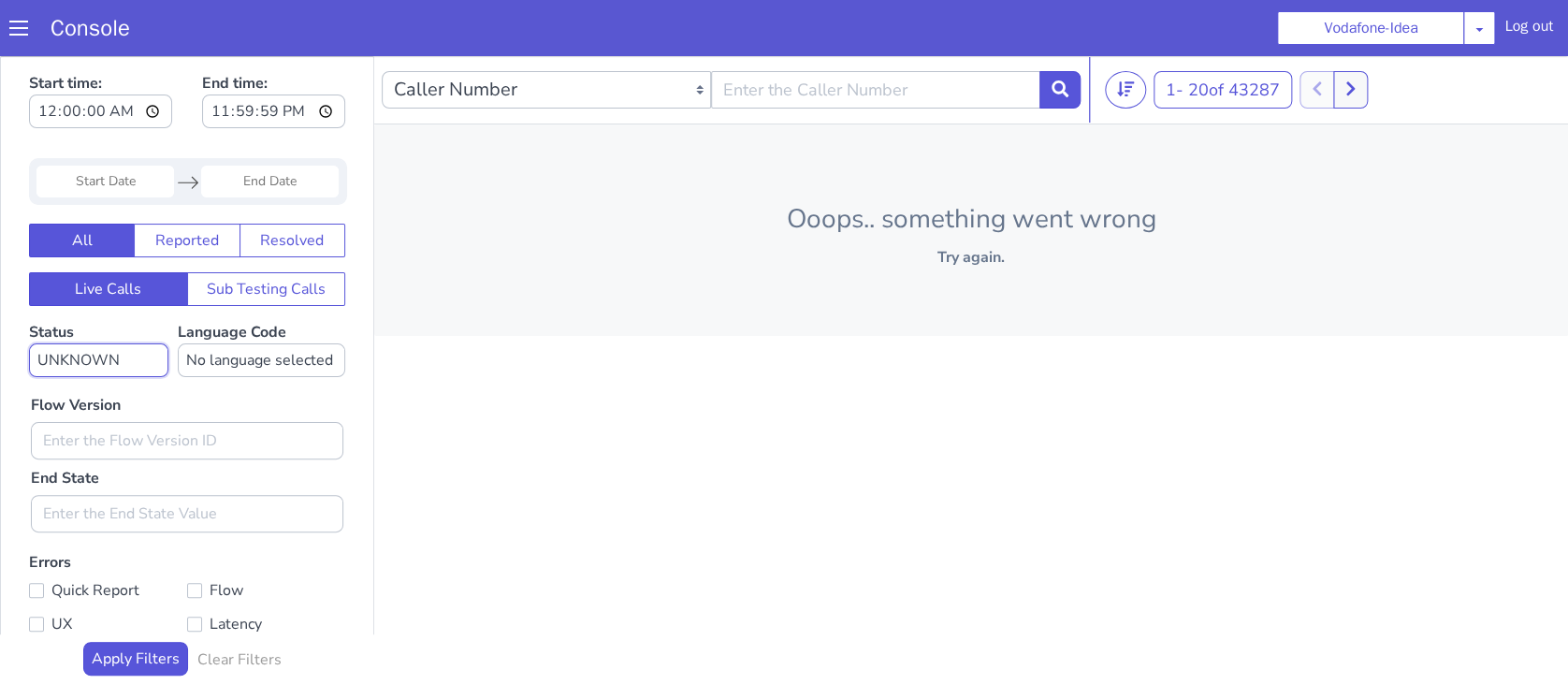 click on "No status selected HANGUP USER_HANGUP TRANSFER UNKNOWN" at bounding box center (98, 360) 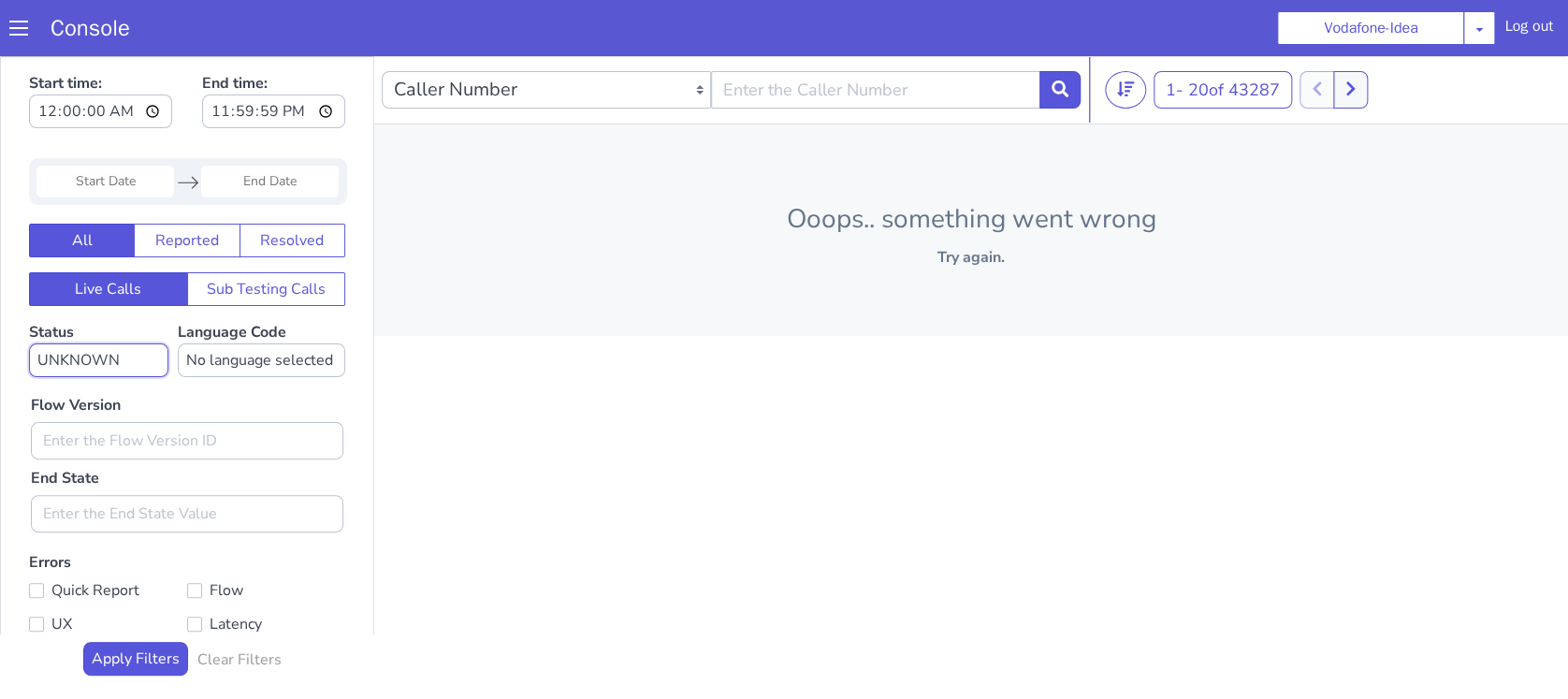 select on "HANGUP" 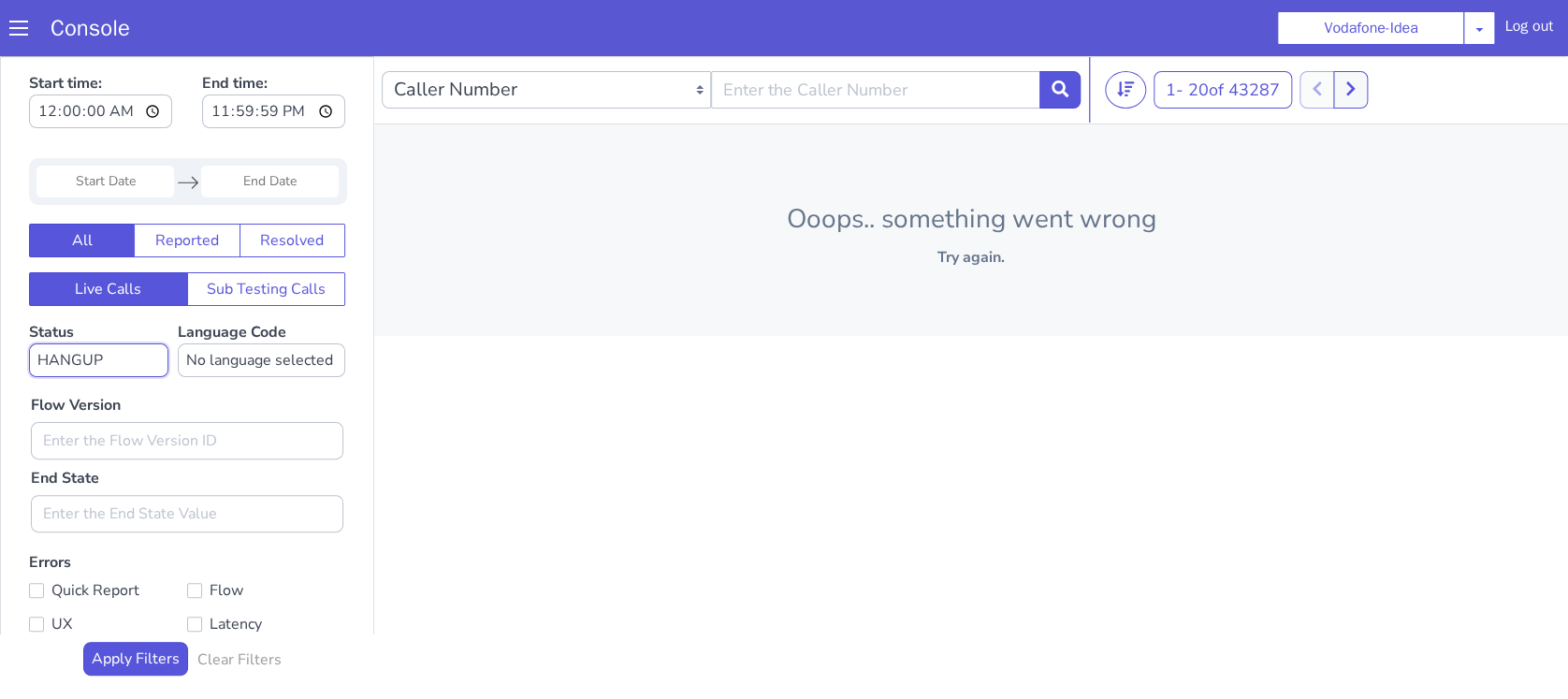 click on "No status selected HANGUP USER_HANGUP TRANSFER UNKNOWN" at bounding box center (98, 360) 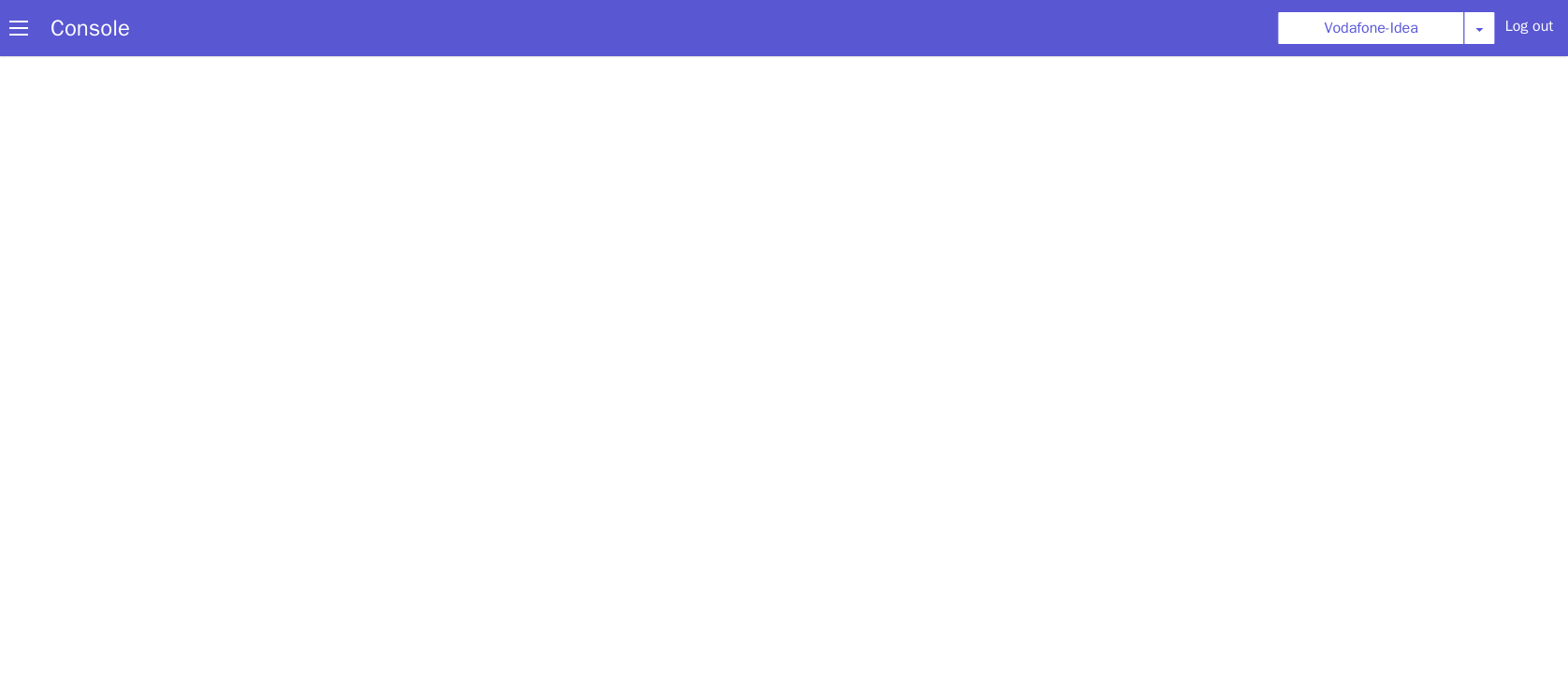 scroll, scrollTop: 0, scrollLeft: 0, axis: both 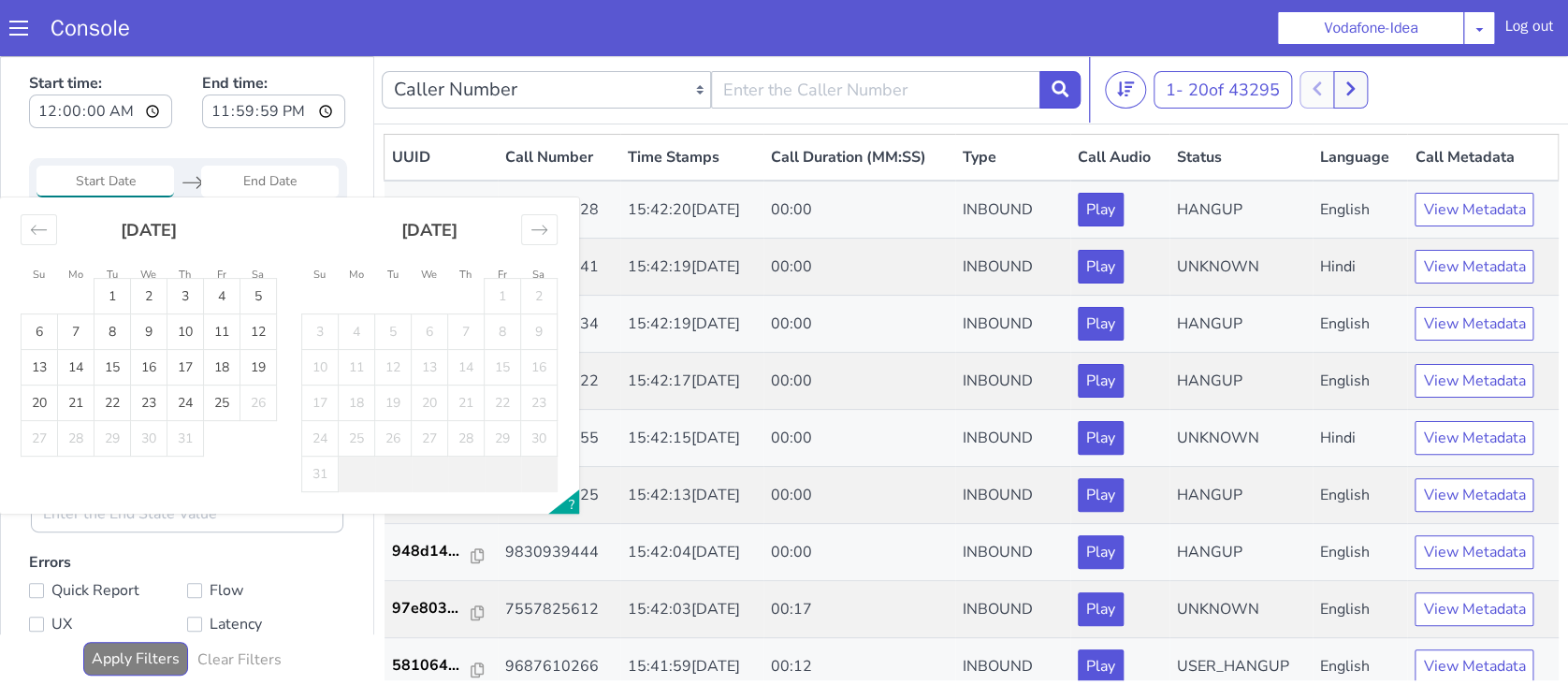 click at bounding box center (105, 182) 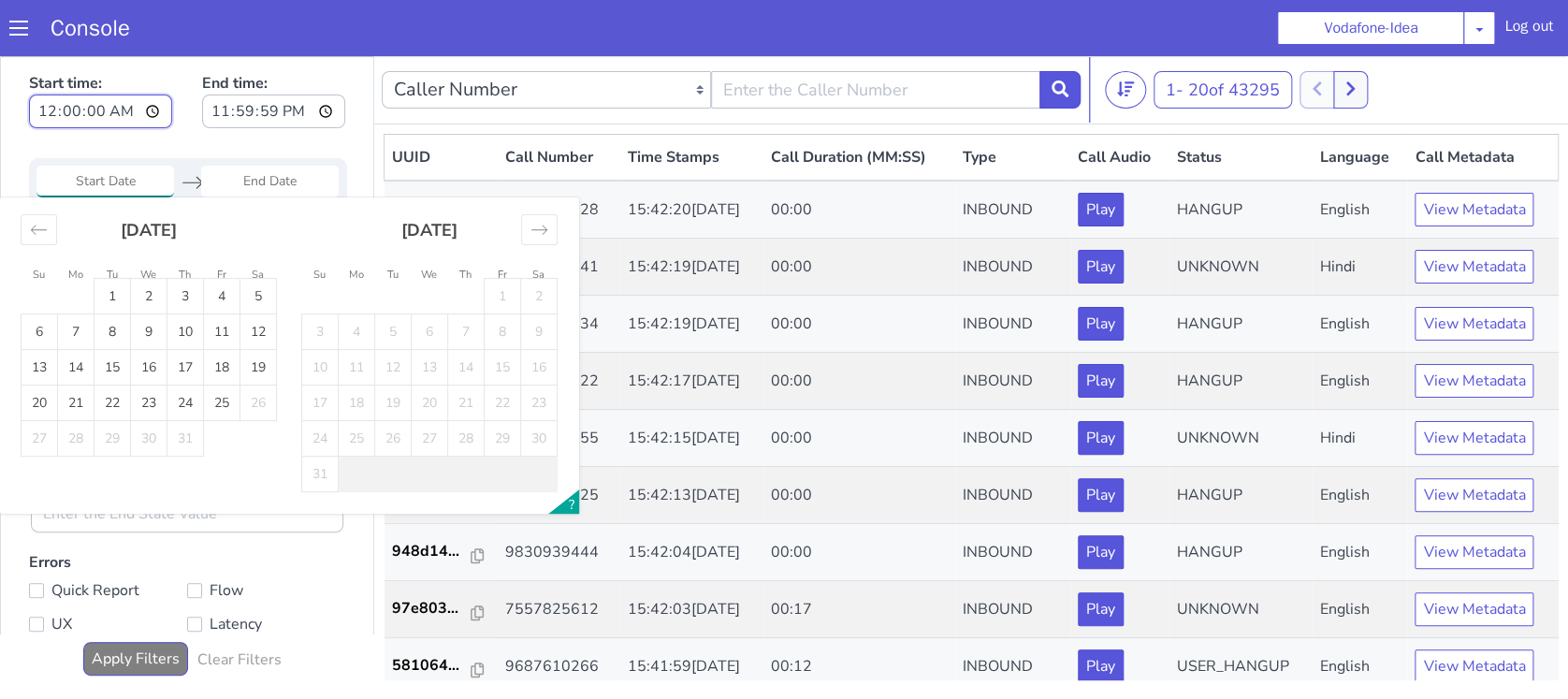 click on "00:00:00" at bounding box center (100, 111) 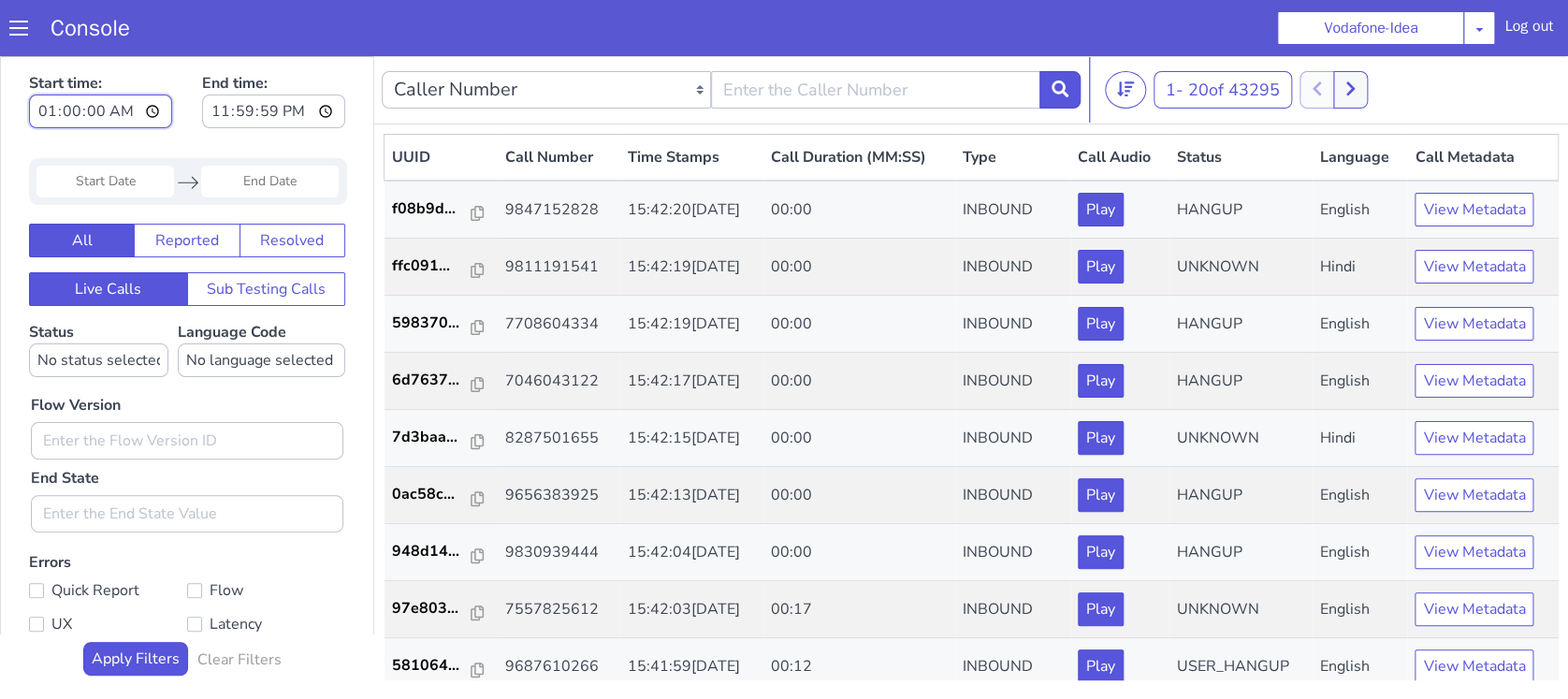 type on "11:00:00" 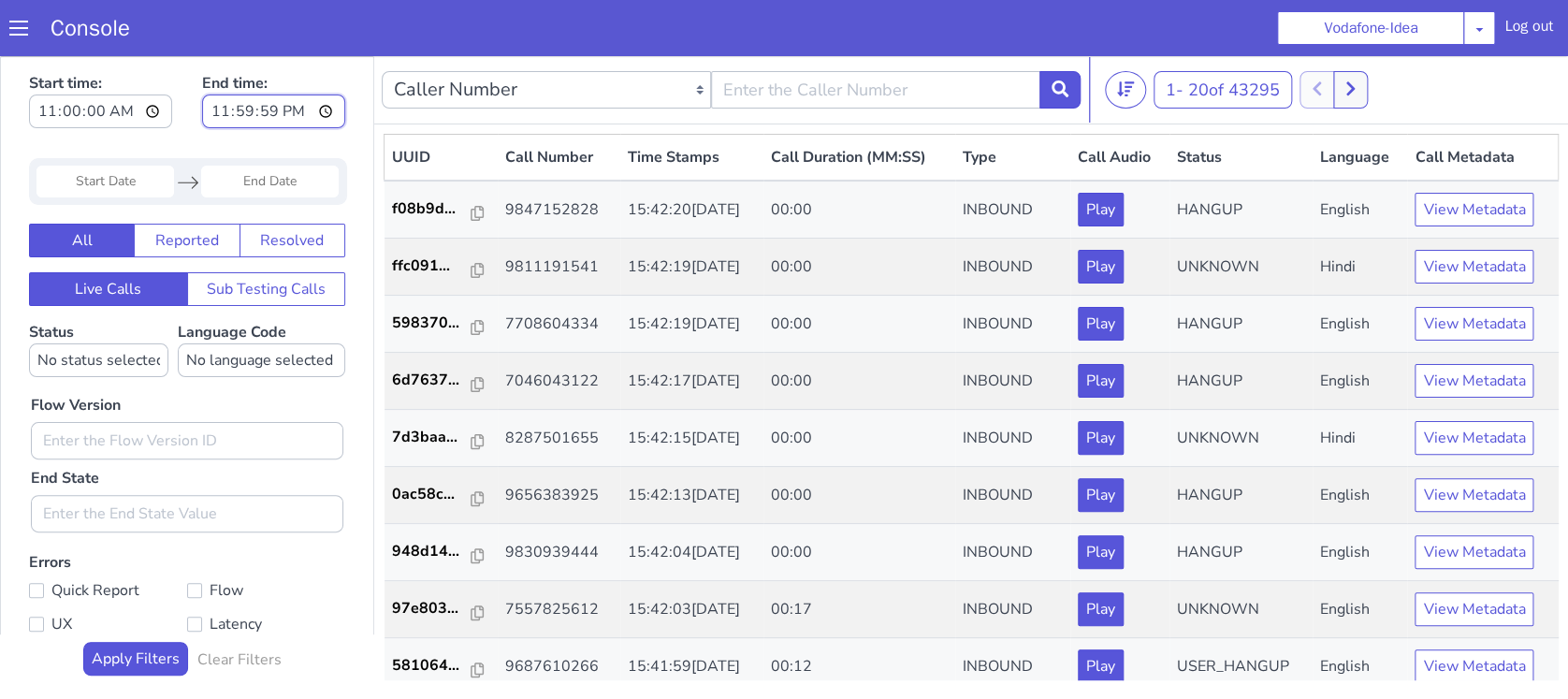 click on "23:59:59" at bounding box center [273, 111] 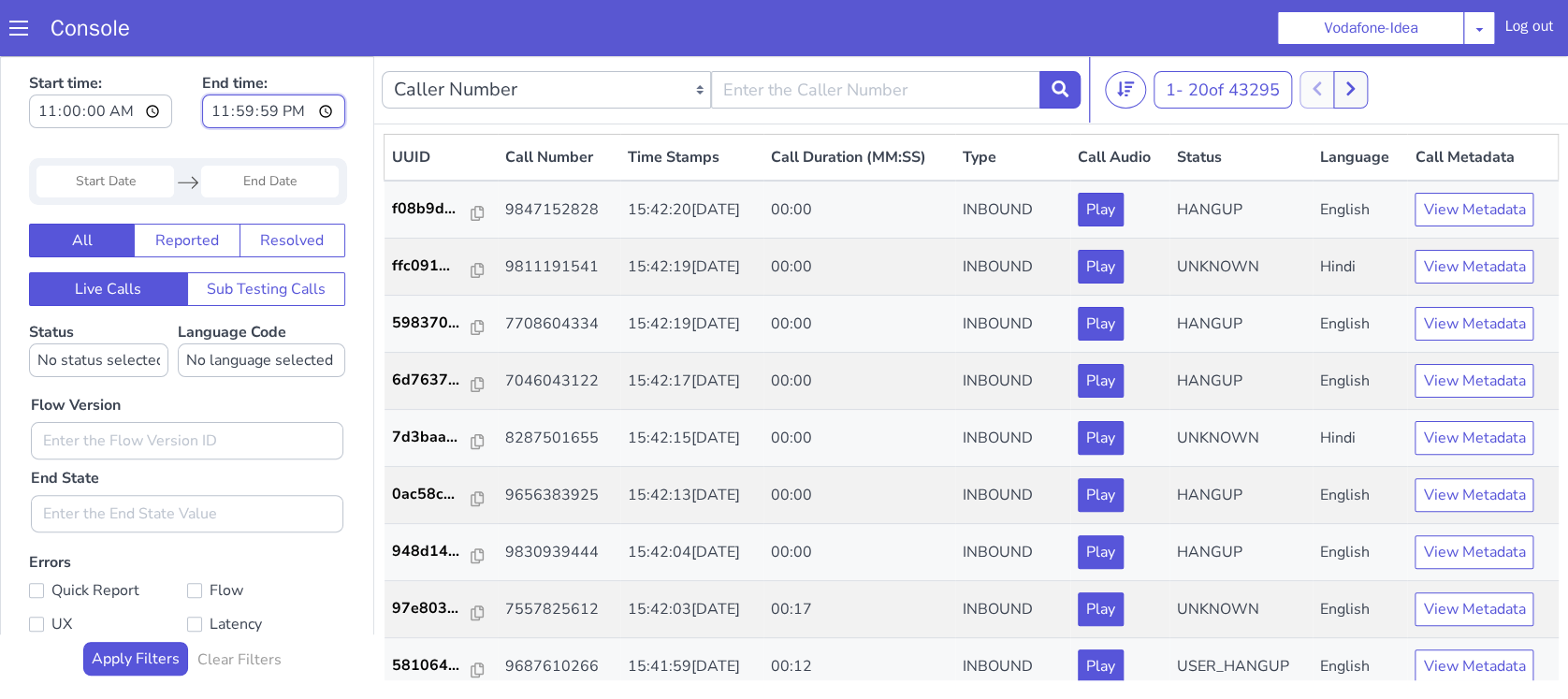 type on "11:59:59" 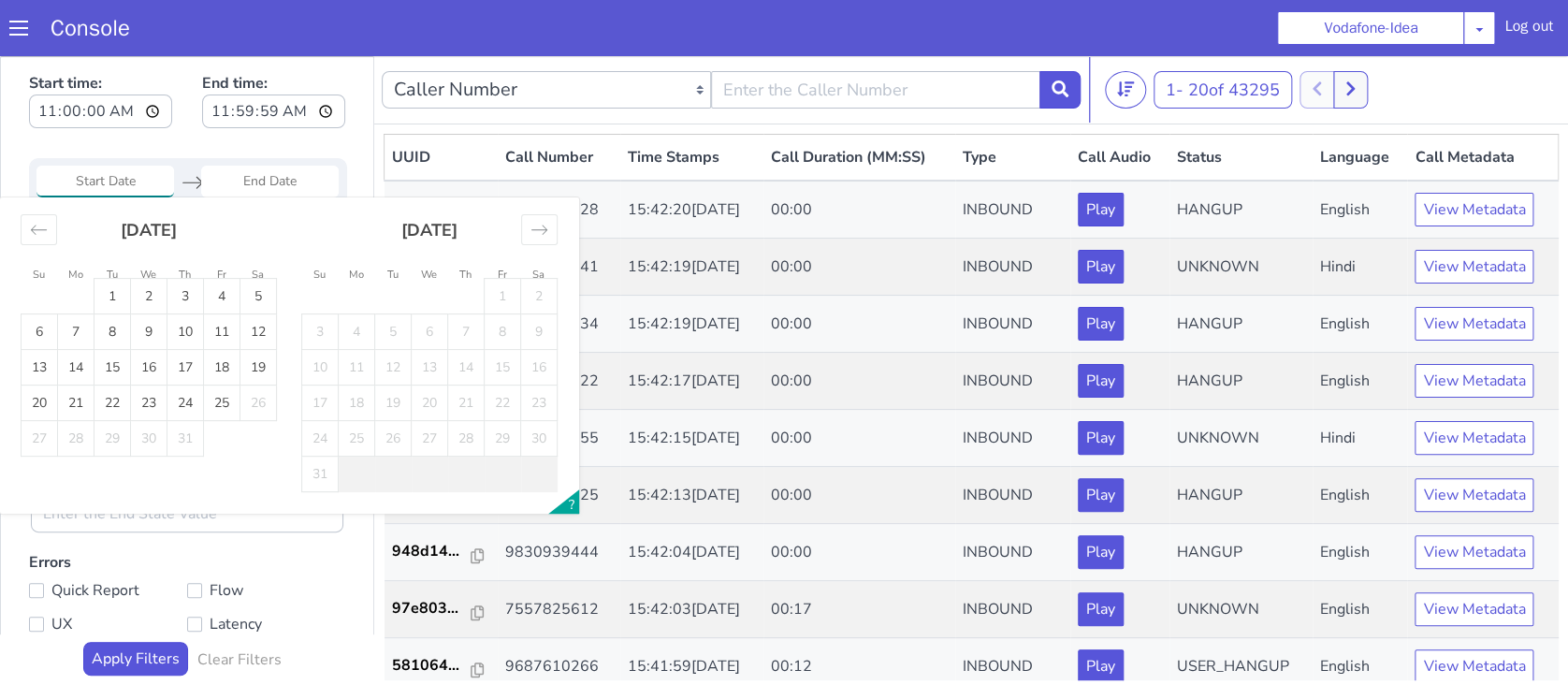 click at bounding box center (105, 182) 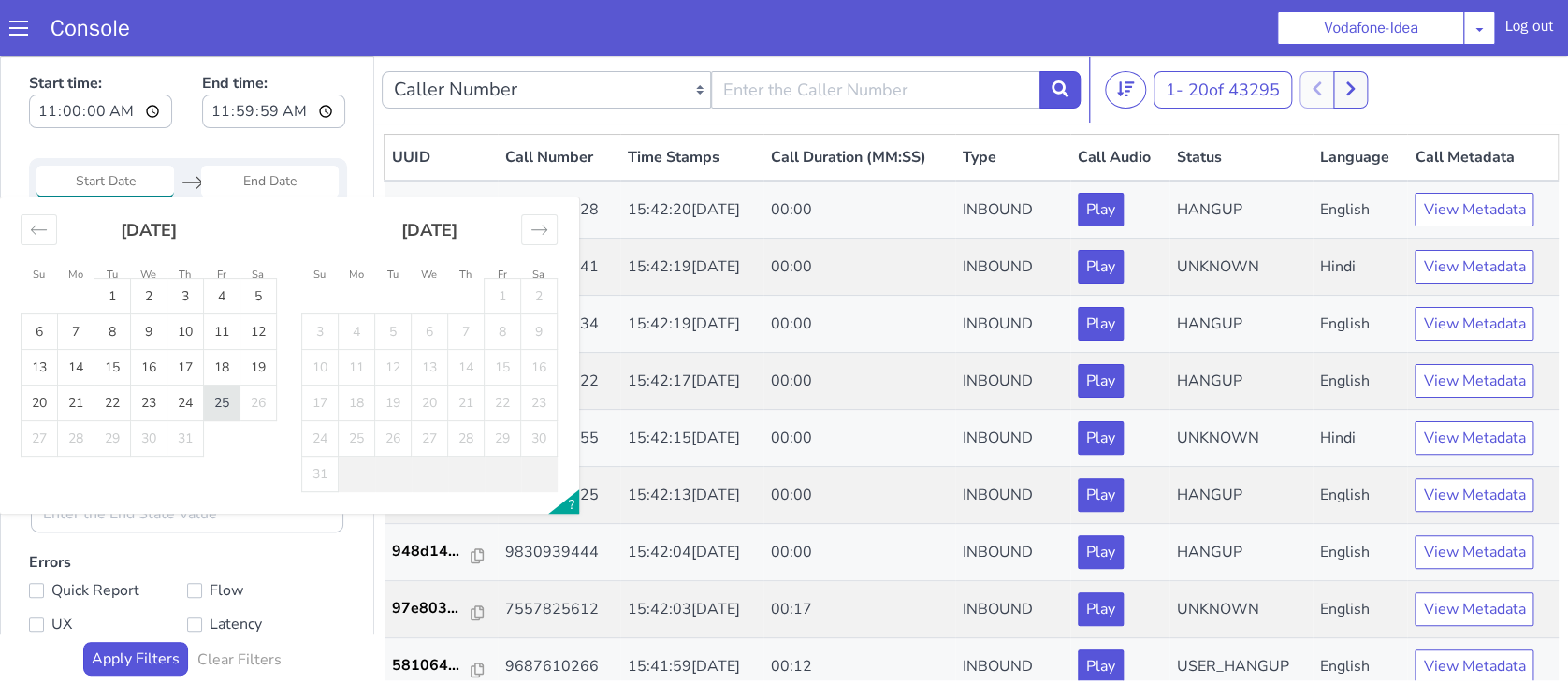 click on "25" at bounding box center (222, 403) 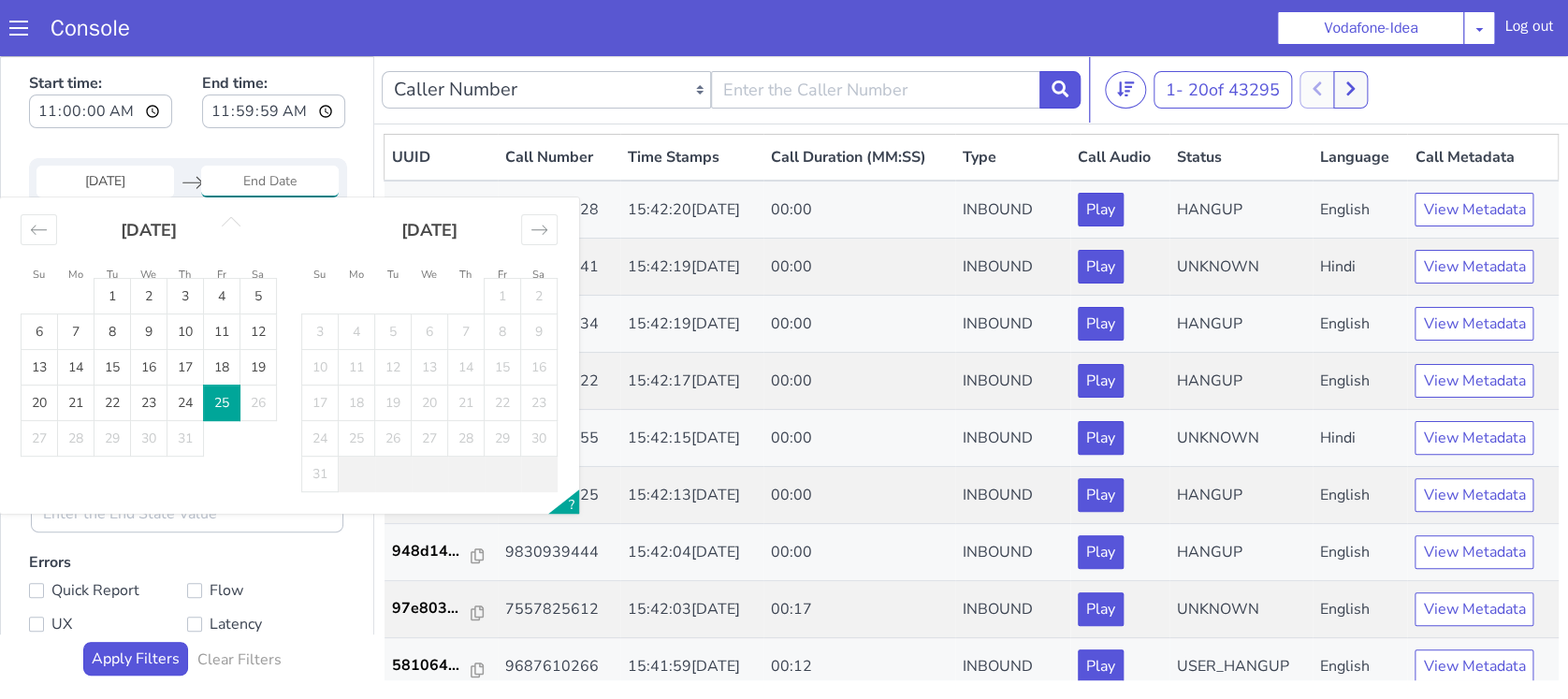 click on "25" at bounding box center [222, 403] 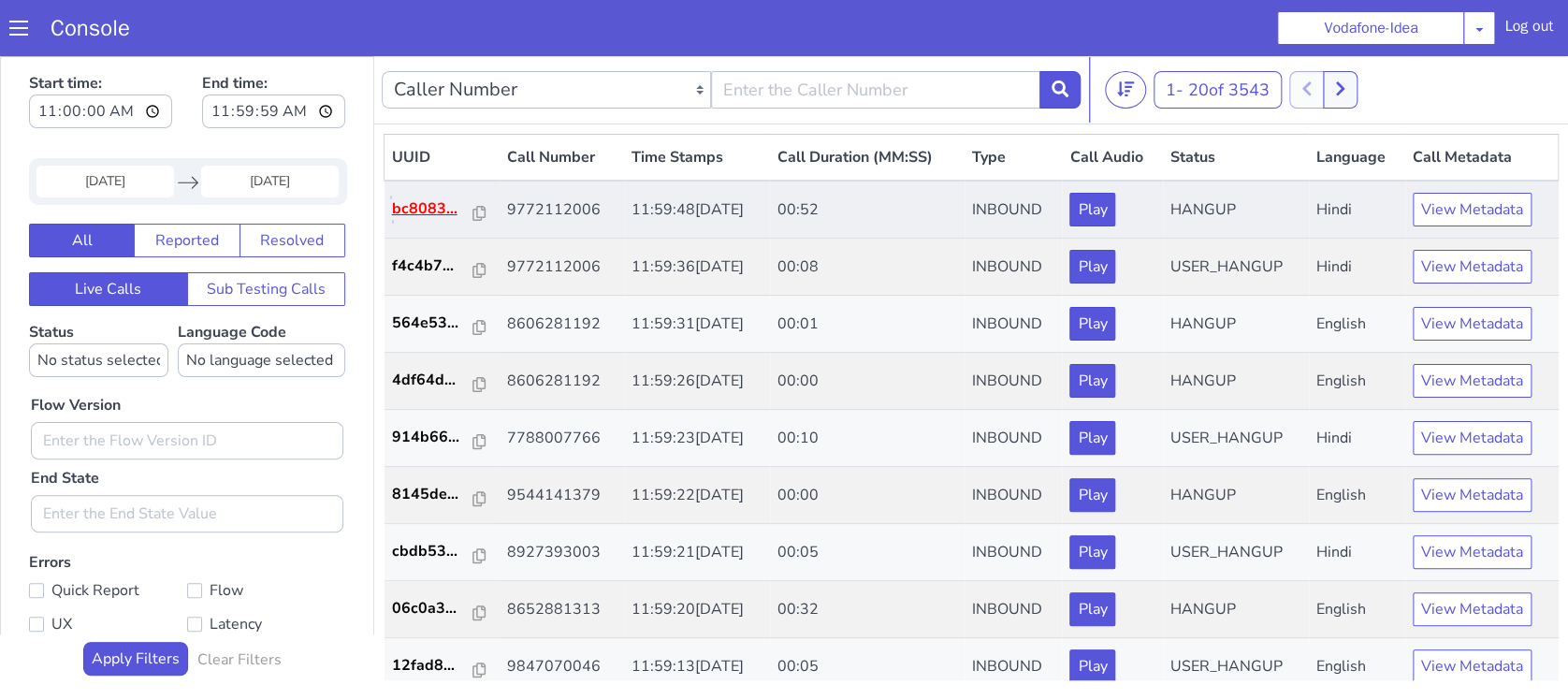 click on "bc8083..." at bounding box center [433, 209] 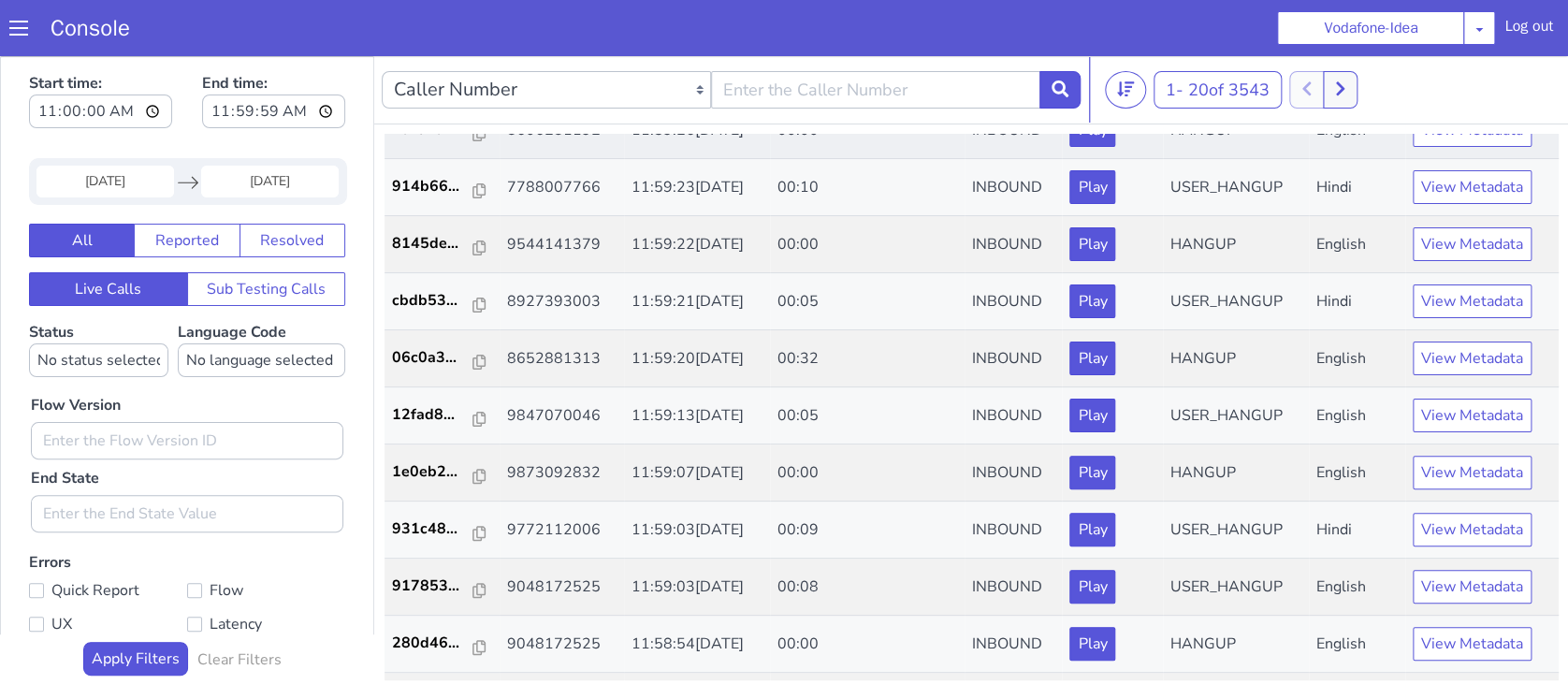 scroll, scrollTop: 640, scrollLeft: 0, axis: vertical 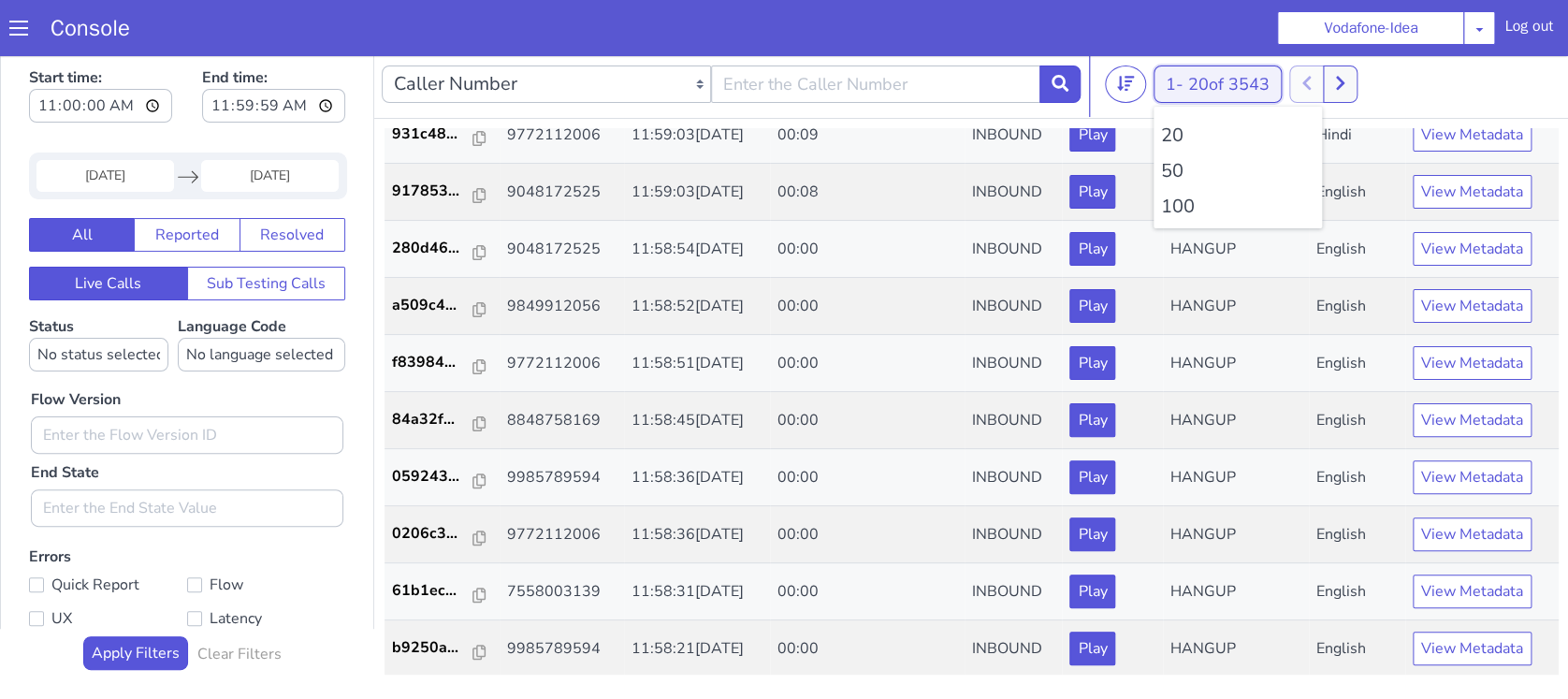 click on "20  of   3543" at bounding box center [1228, 84] 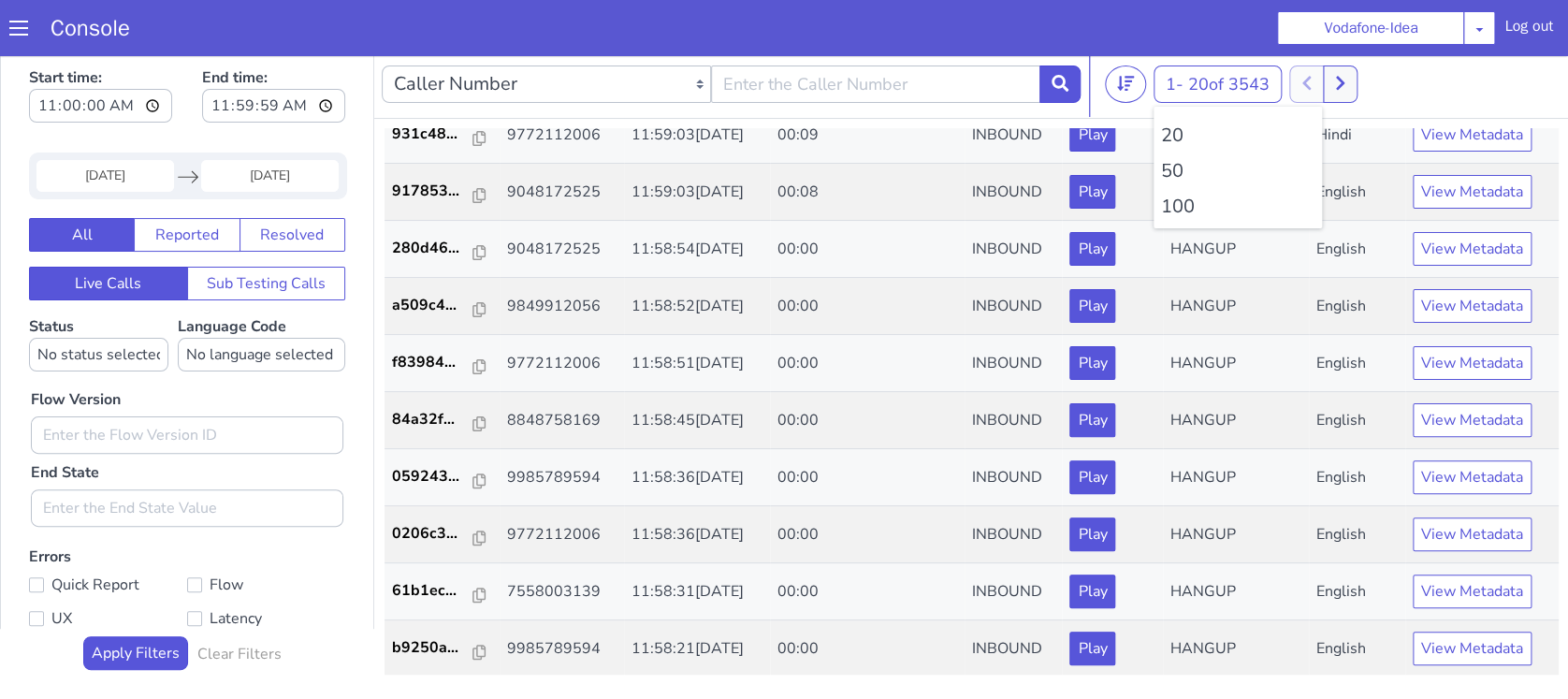 click on "100" at bounding box center (1238, 207) 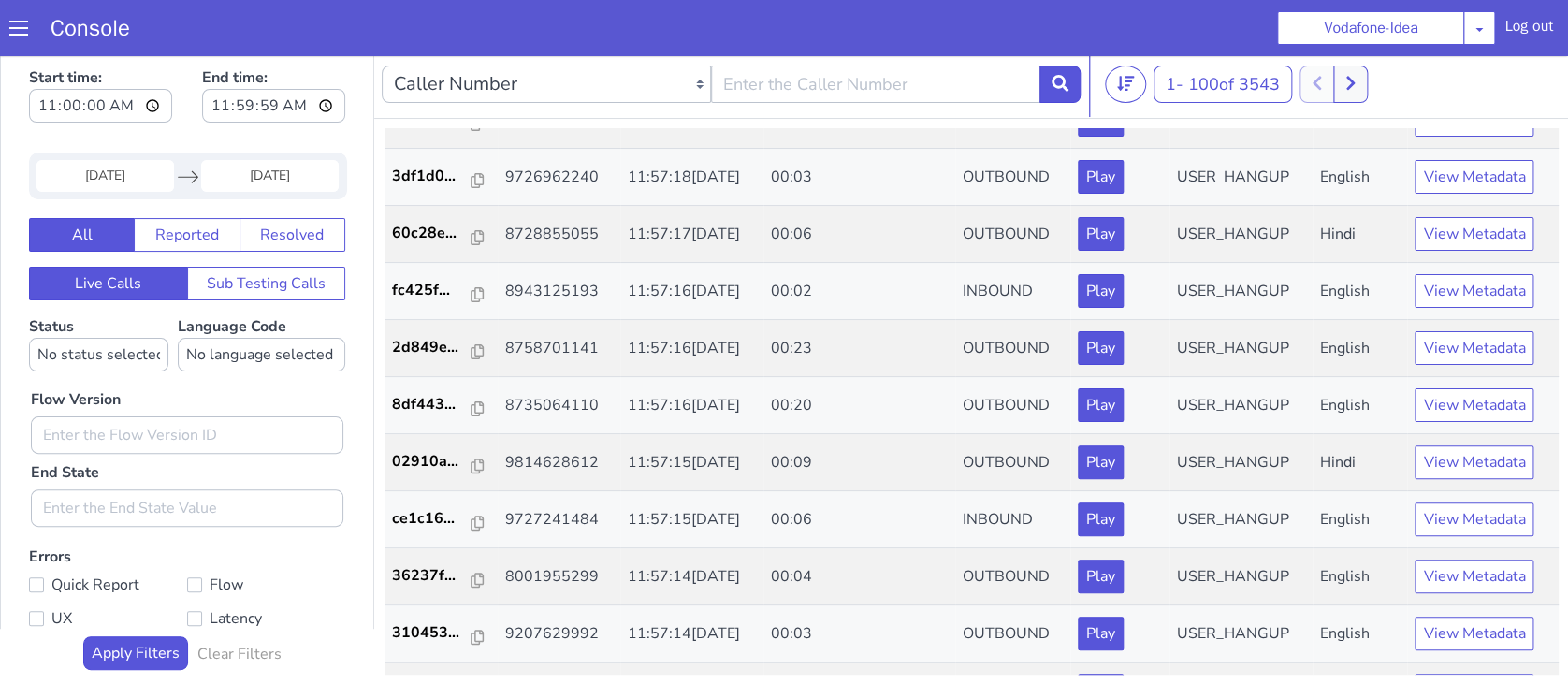 scroll, scrollTop: 5198, scrollLeft: 0, axis: vertical 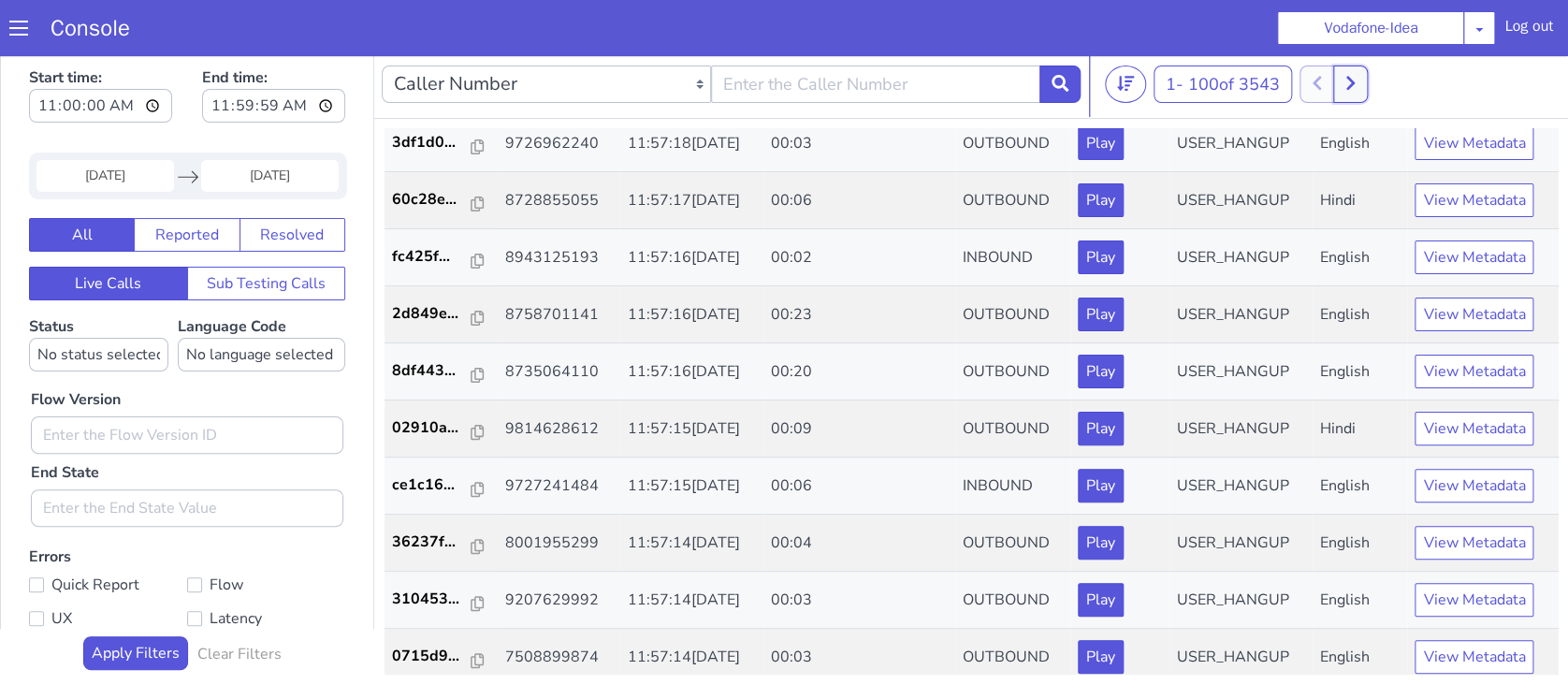 click 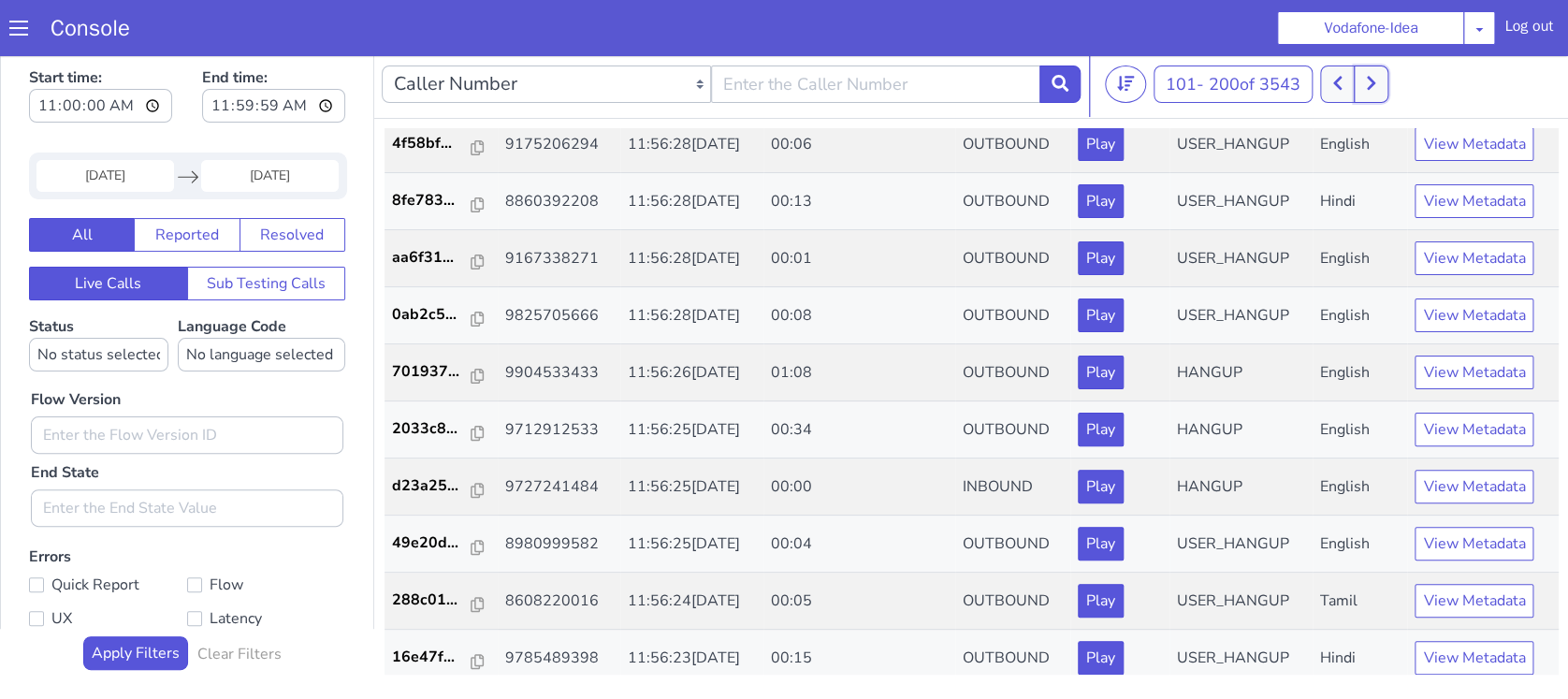 scroll, scrollTop: 5198, scrollLeft: 0, axis: vertical 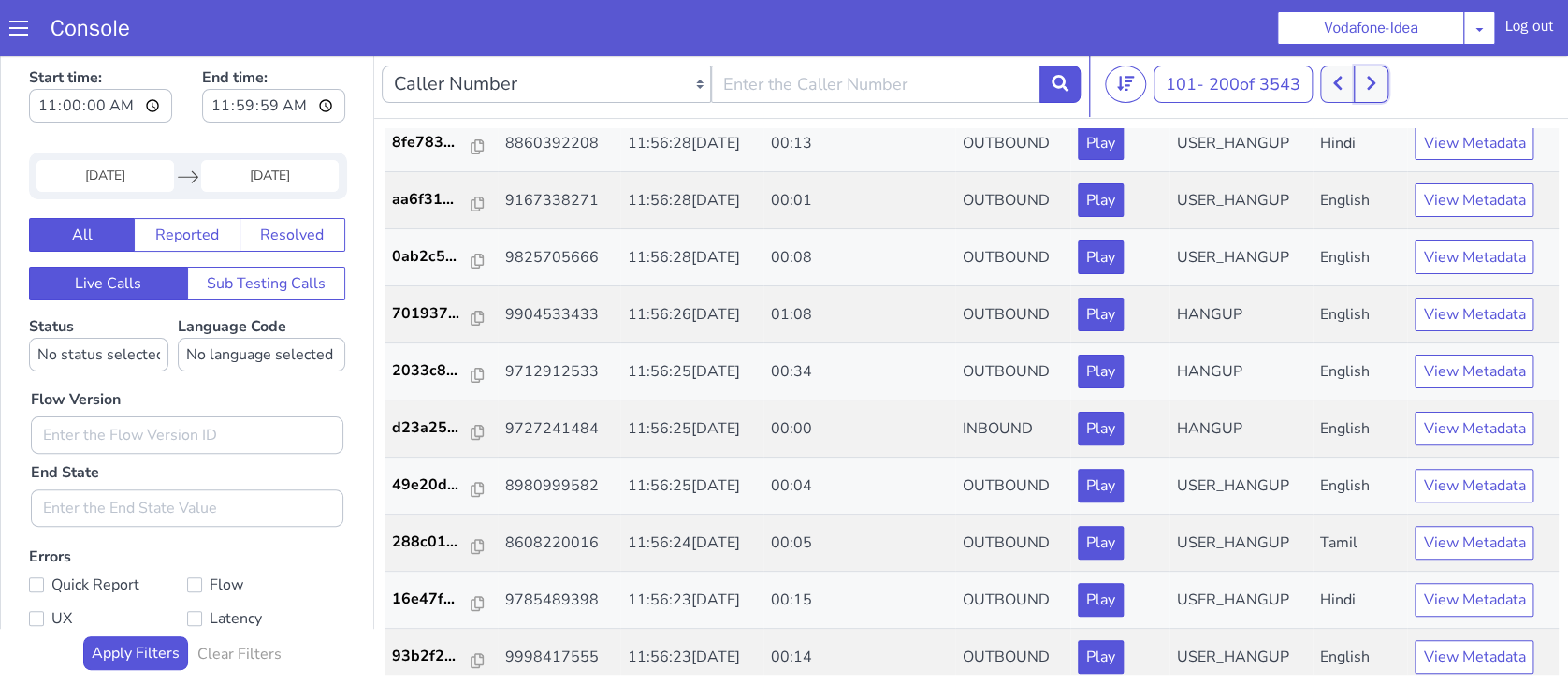 click 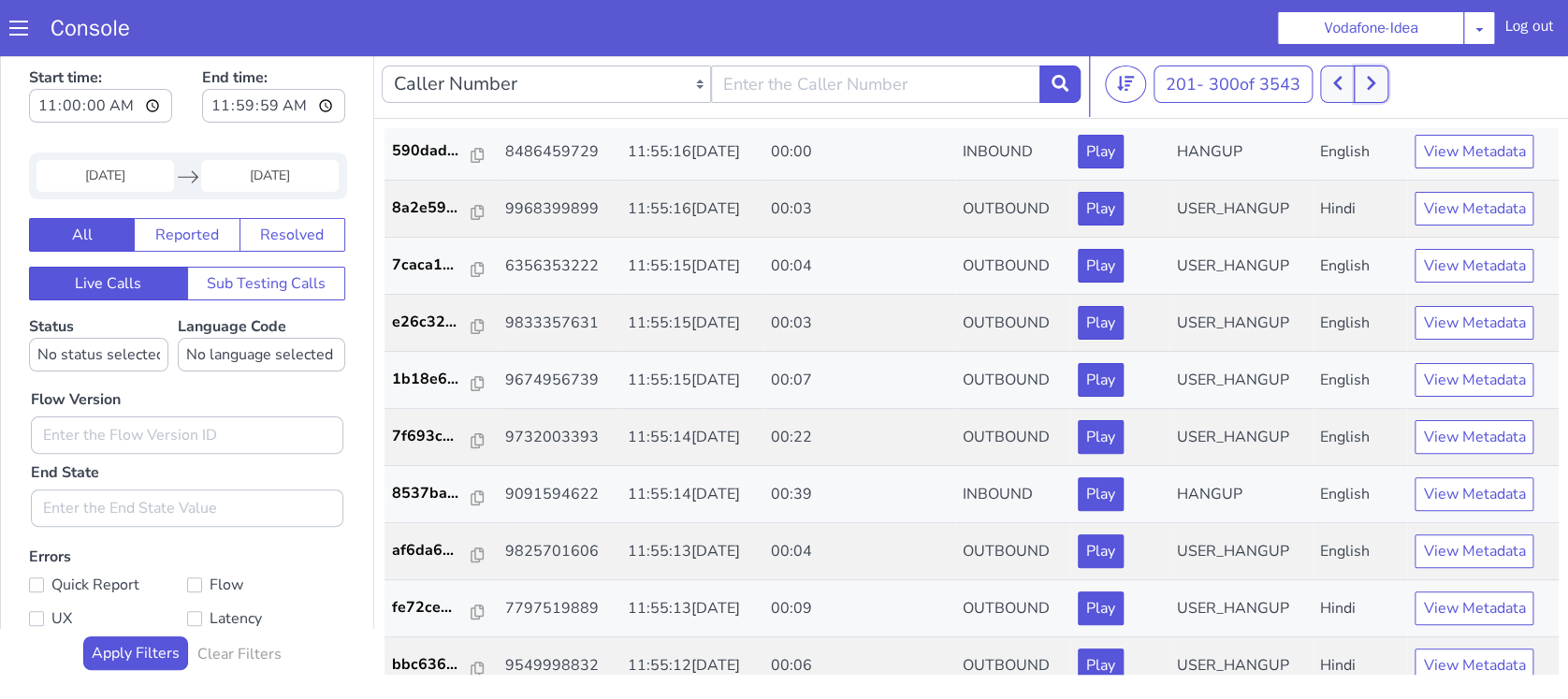 scroll, scrollTop: 3365, scrollLeft: 0, axis: vertical 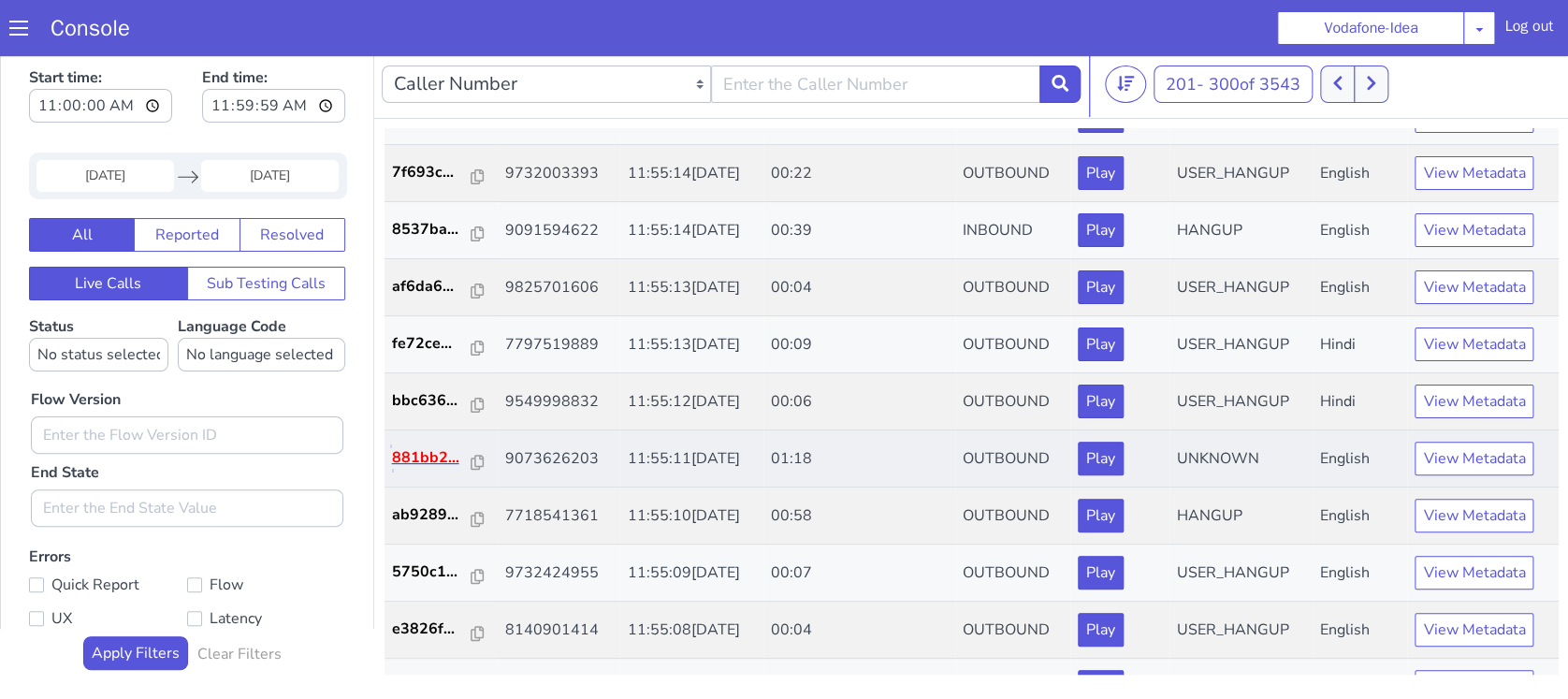click on "881bb2..." at bounding box center (432, 458) 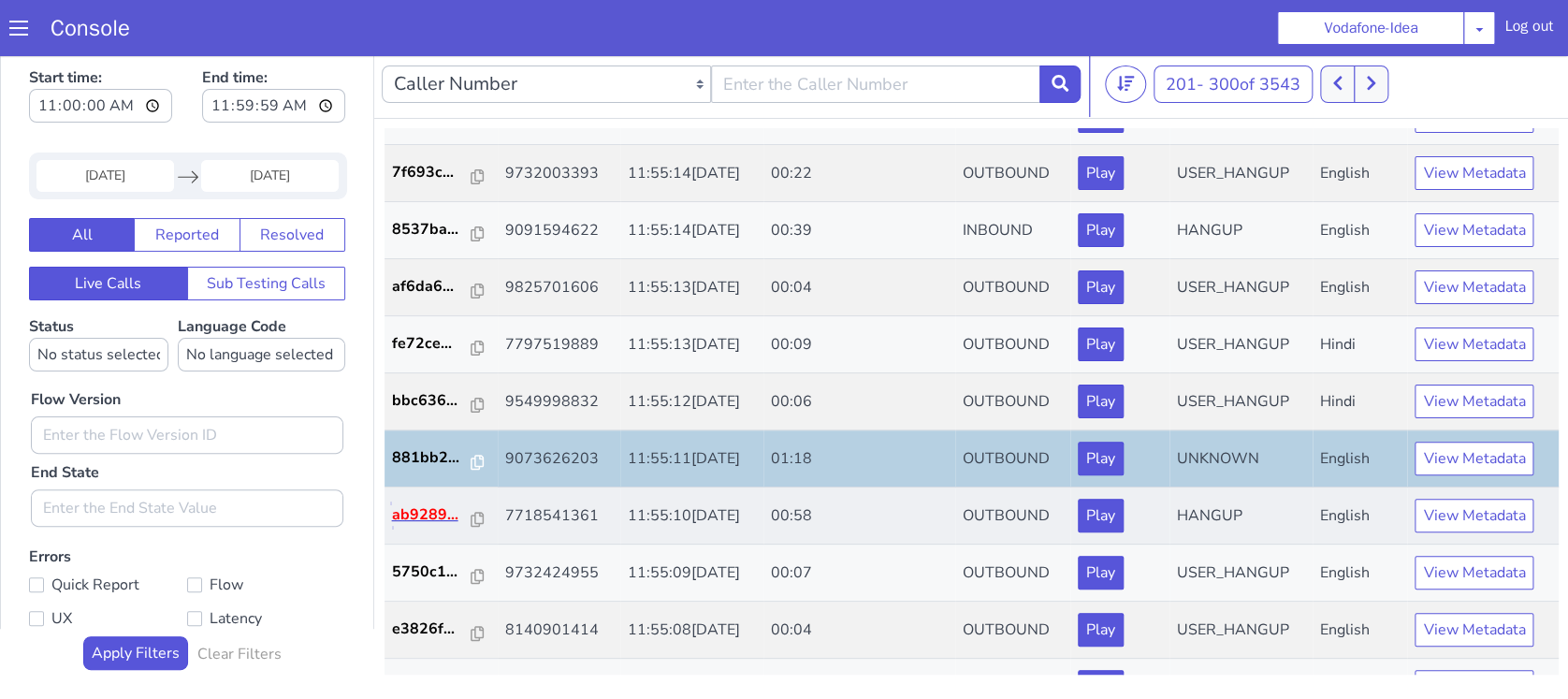 click on "ab9289..." at bounding box center [432, 515] 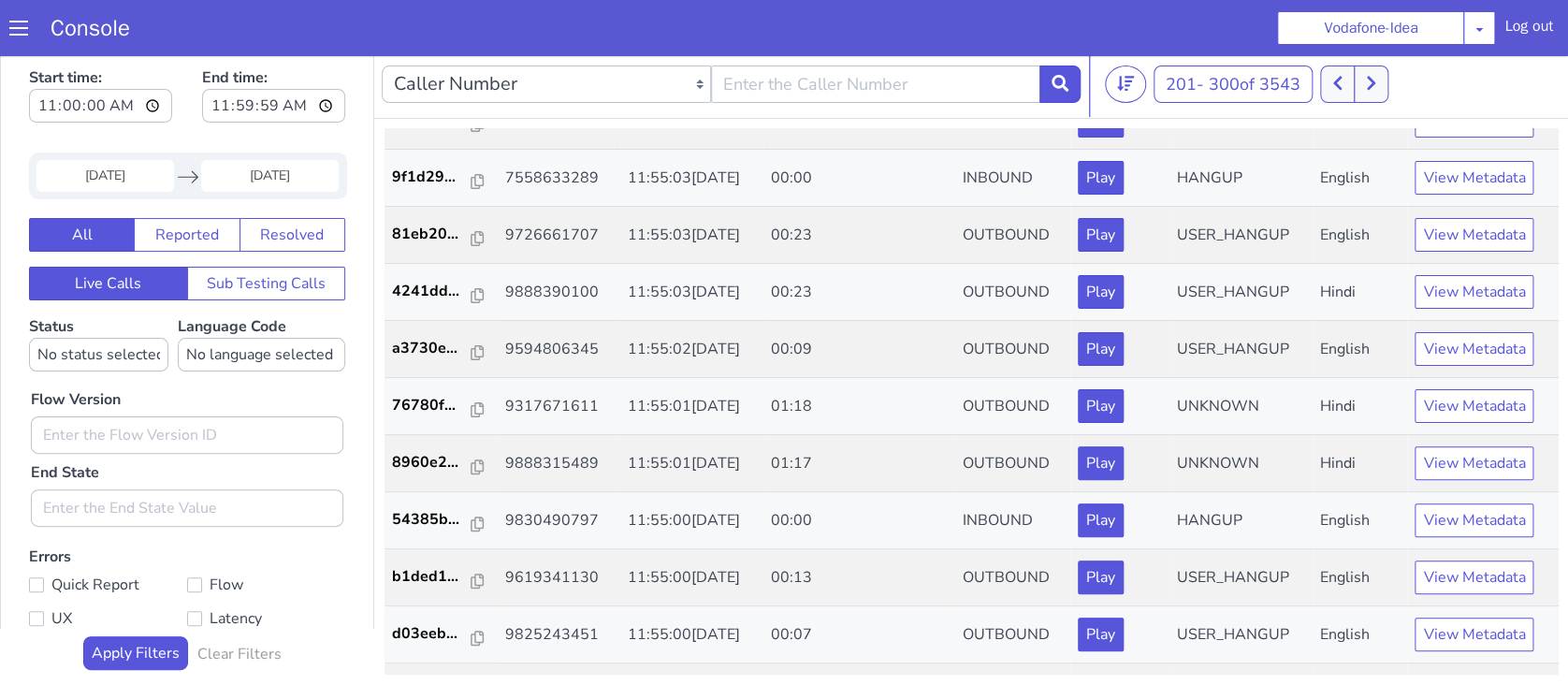scroll, scrollTop: 5198, scrollLeft: 0, axis: vertical 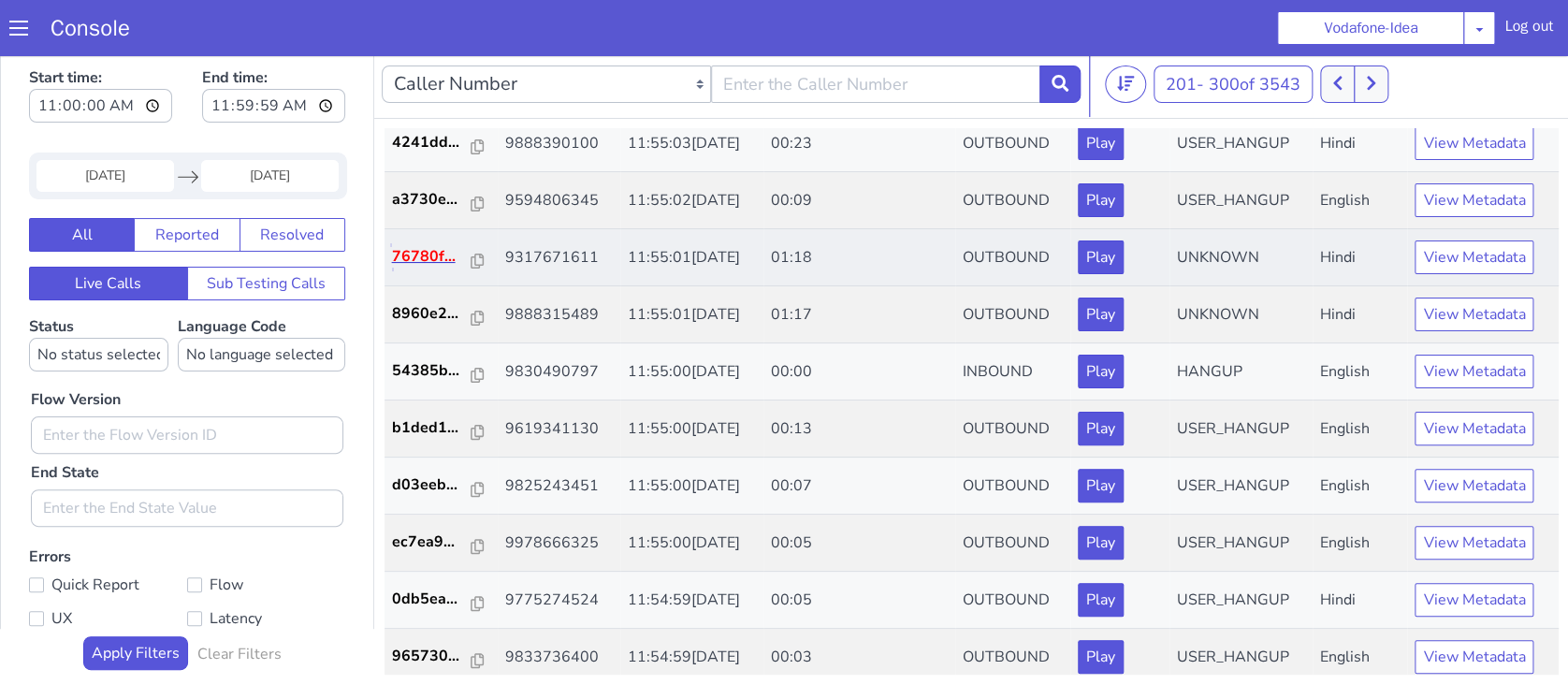 click on "76780f..." at bounding box center (432, 256) 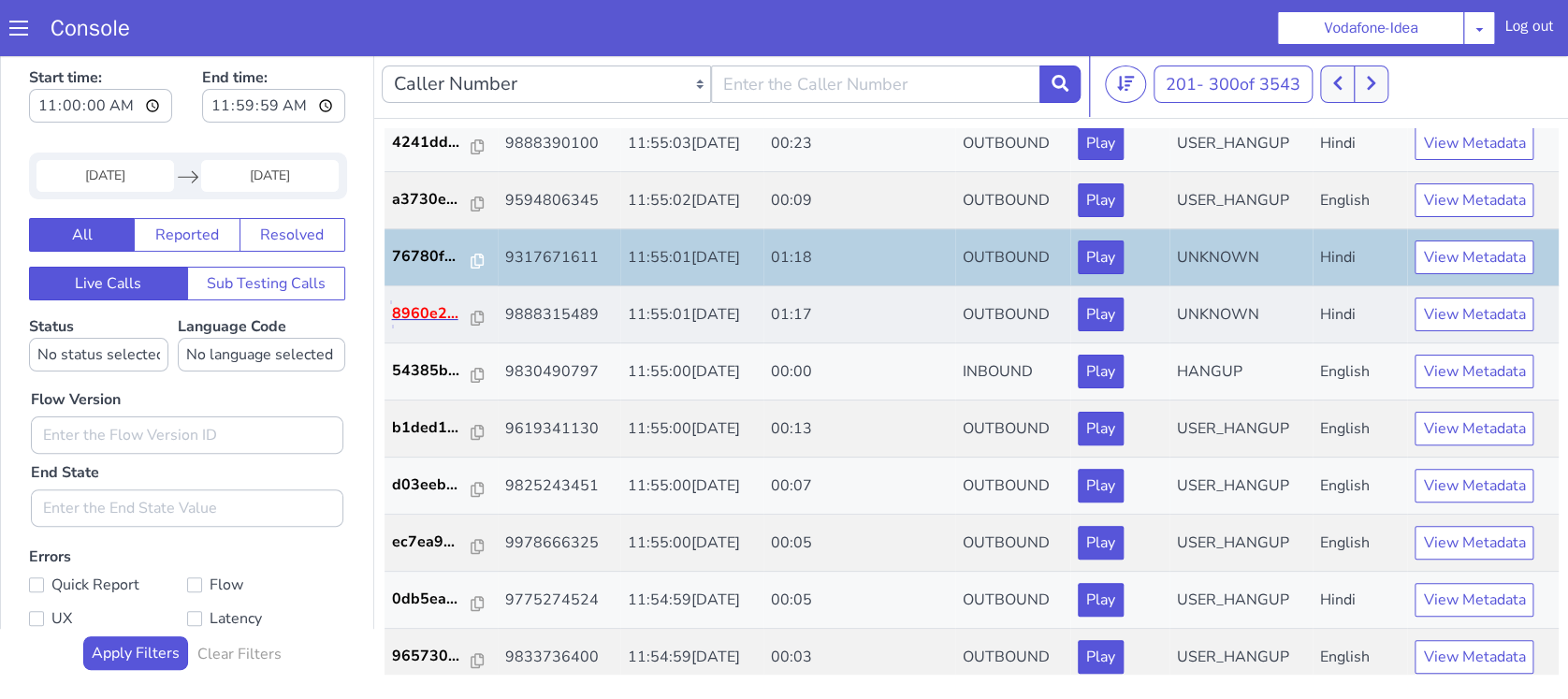 click on "8960e2..." at bounding box center (432, 313) 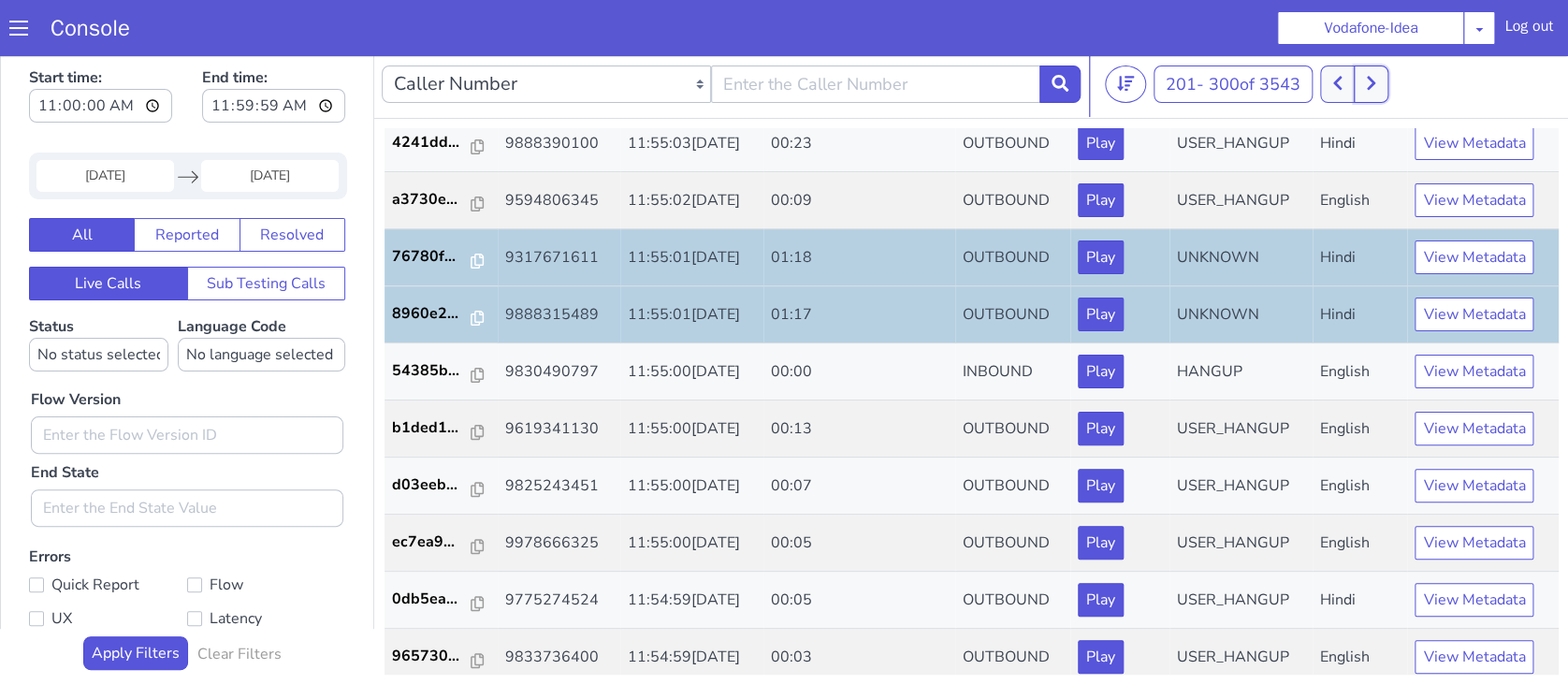 click at bounding box center (1371, 84) 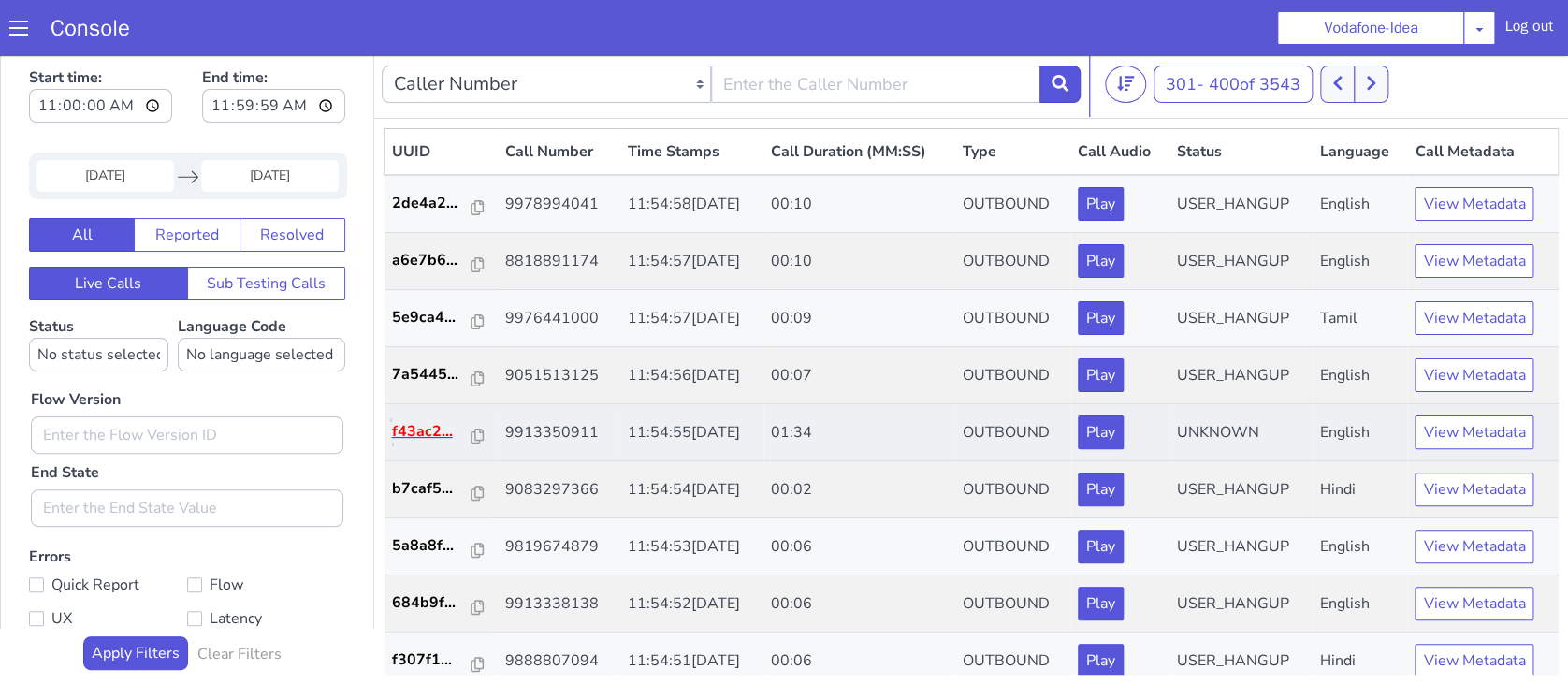 click on "f43ac2..." at bounding box center (432, 431) 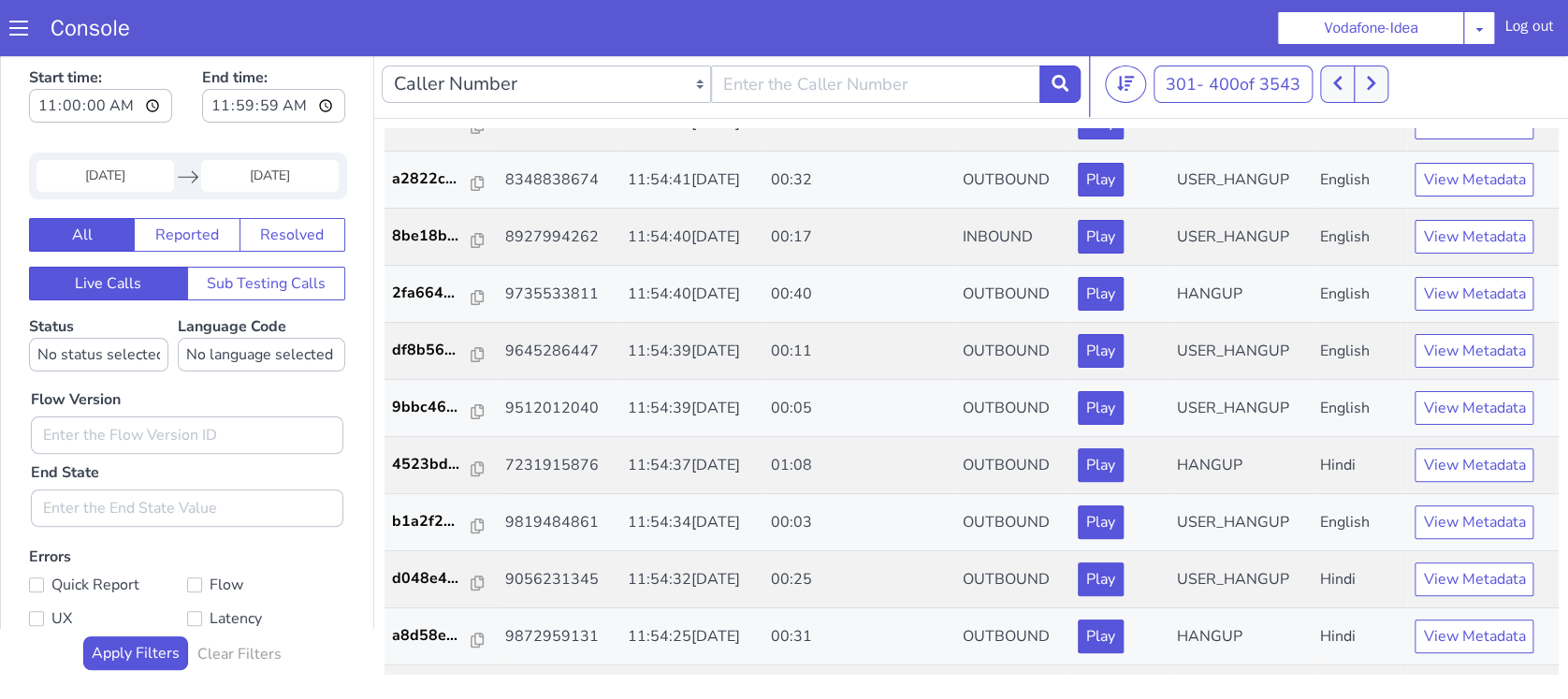 scroll, scrollTop: 1307, scrollLeft: 0, axis: vertical 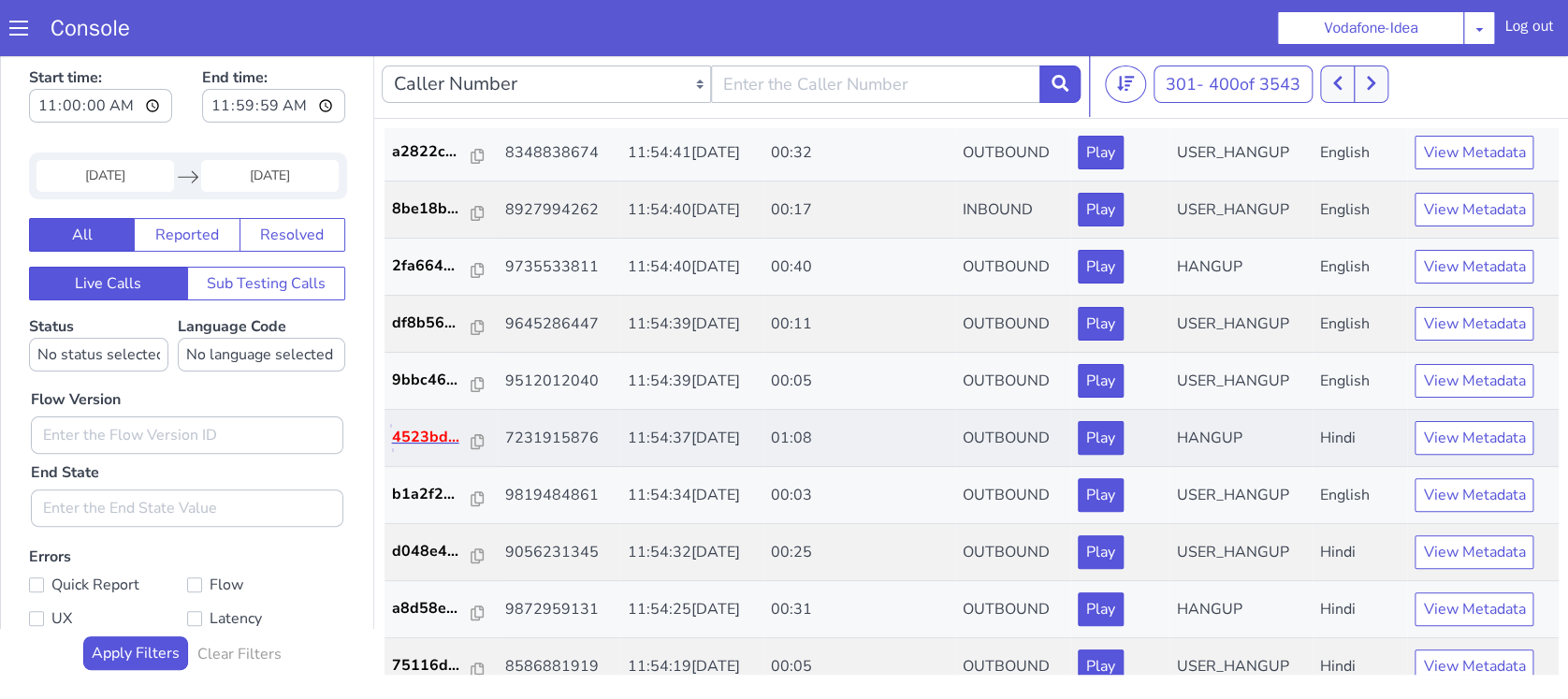 click on "4523bd..." at bounding box center [432, 437] 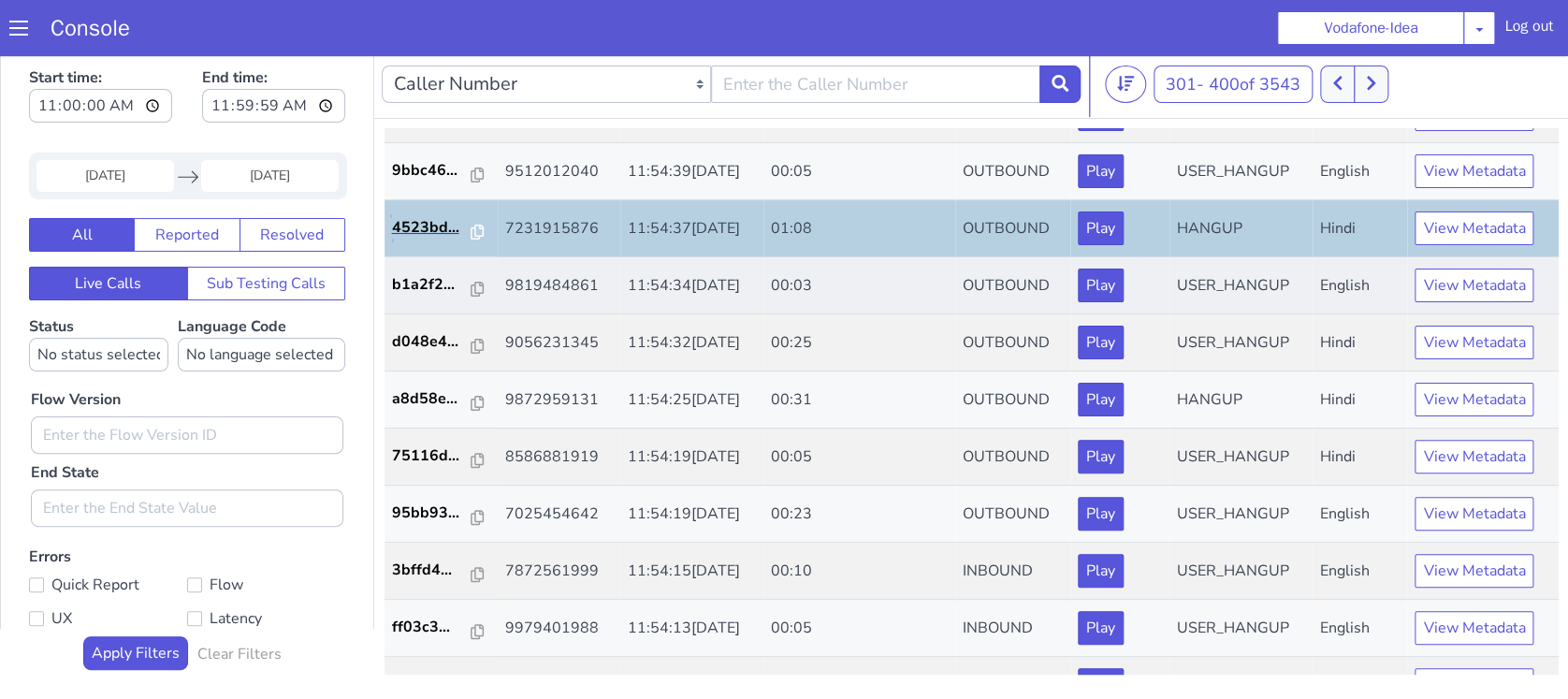 scroll, scrollTop: 1520, scrollLeft: 0, axis: vertical 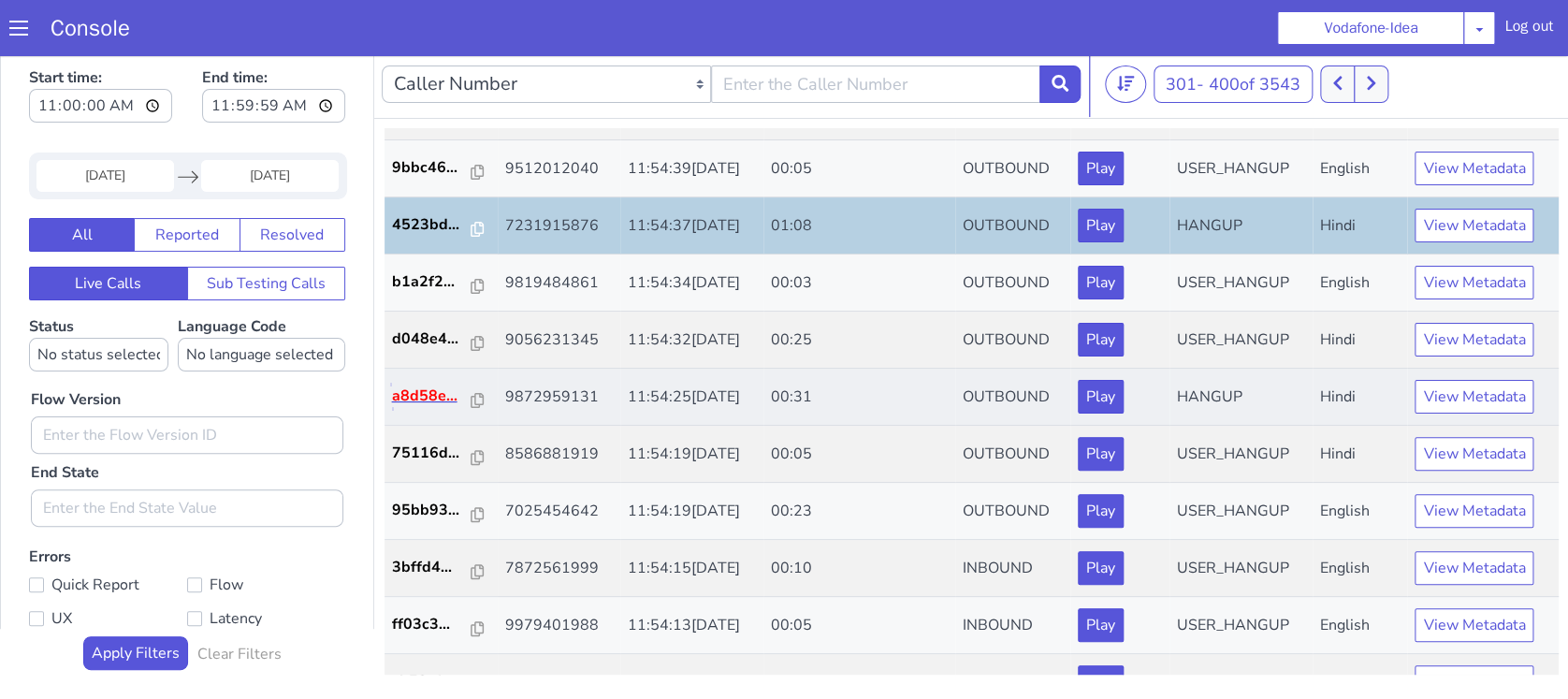 click on "a8d58e..." at bounding box center [432, 396] 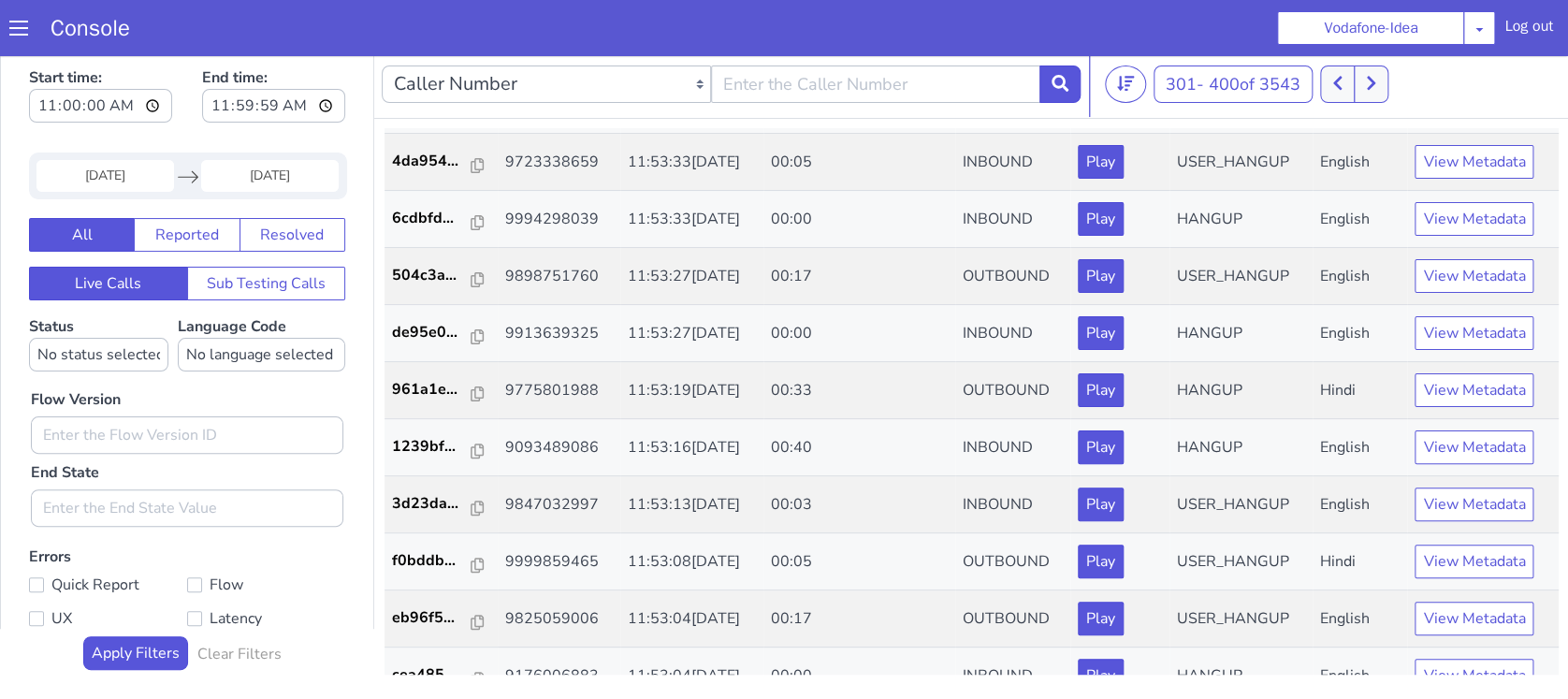 scroll, scrollTop: 2272, scrollLeft: 0, axis: vertical 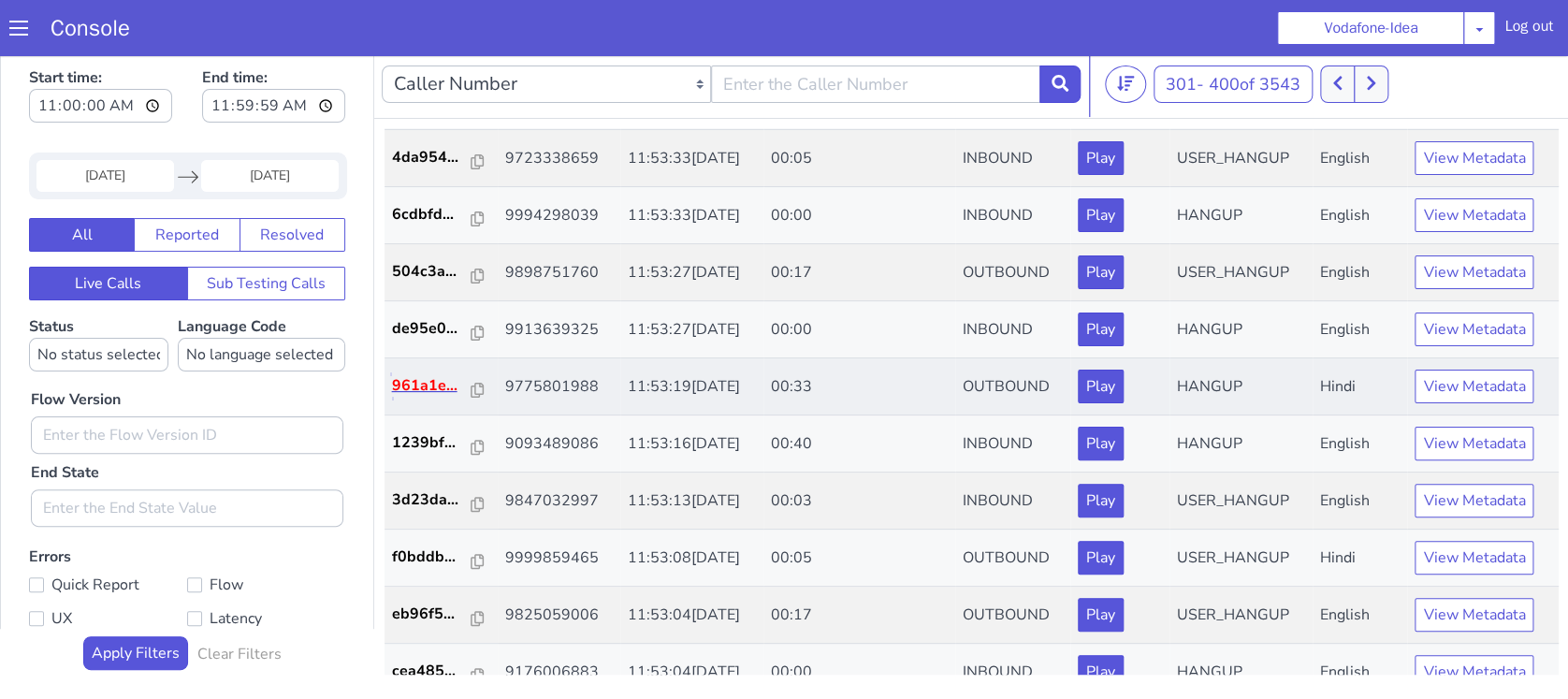 click on "961a1e..." at bounding box center [432, 386] 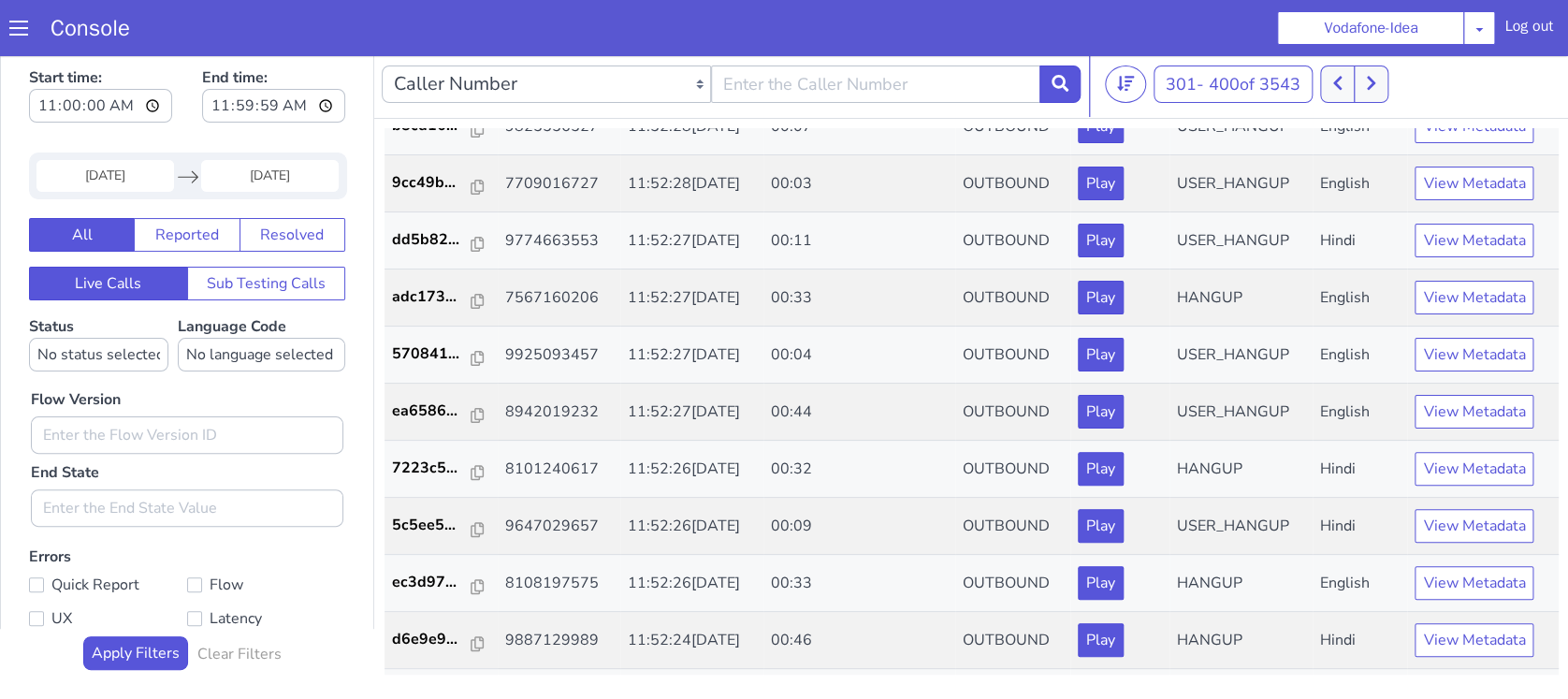 scroll, scrollTop: 5198, scrollLeft: 0, axis: vertical 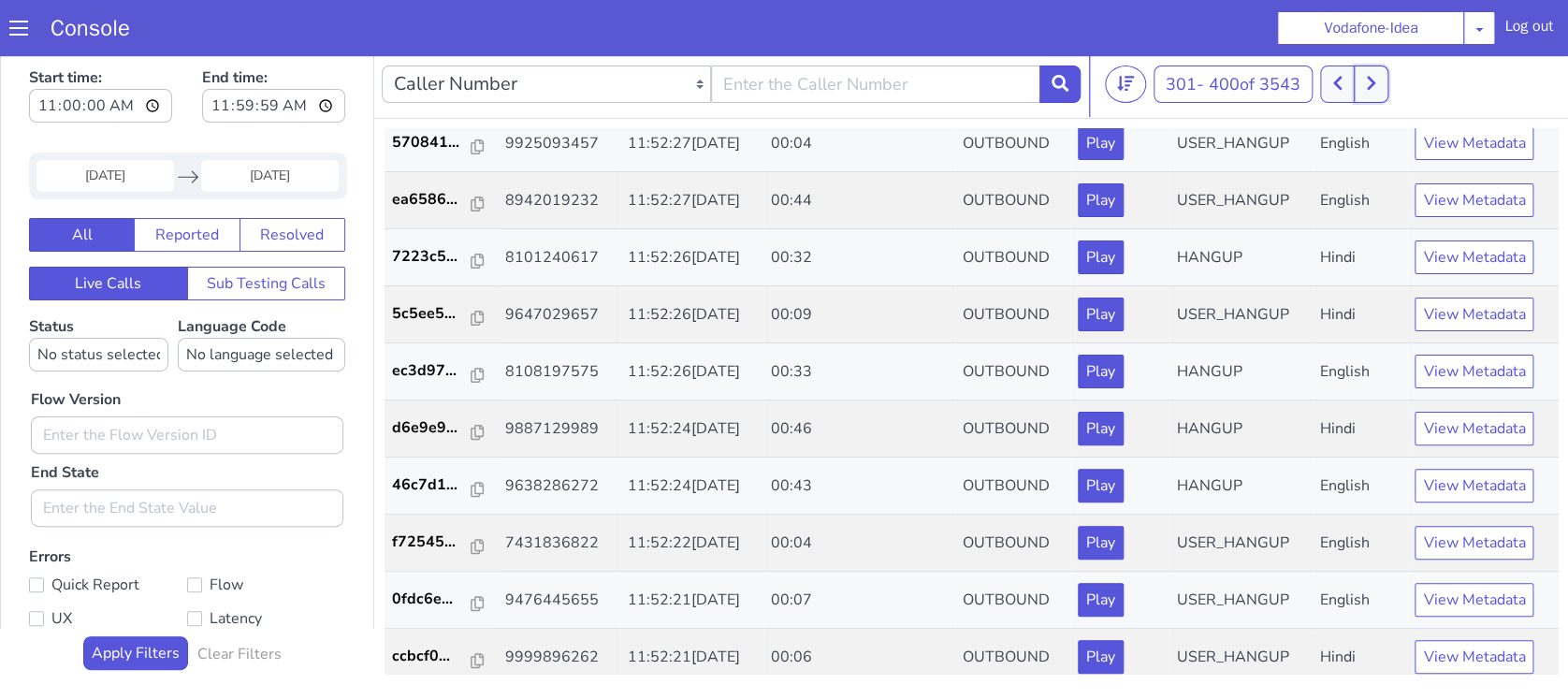 click 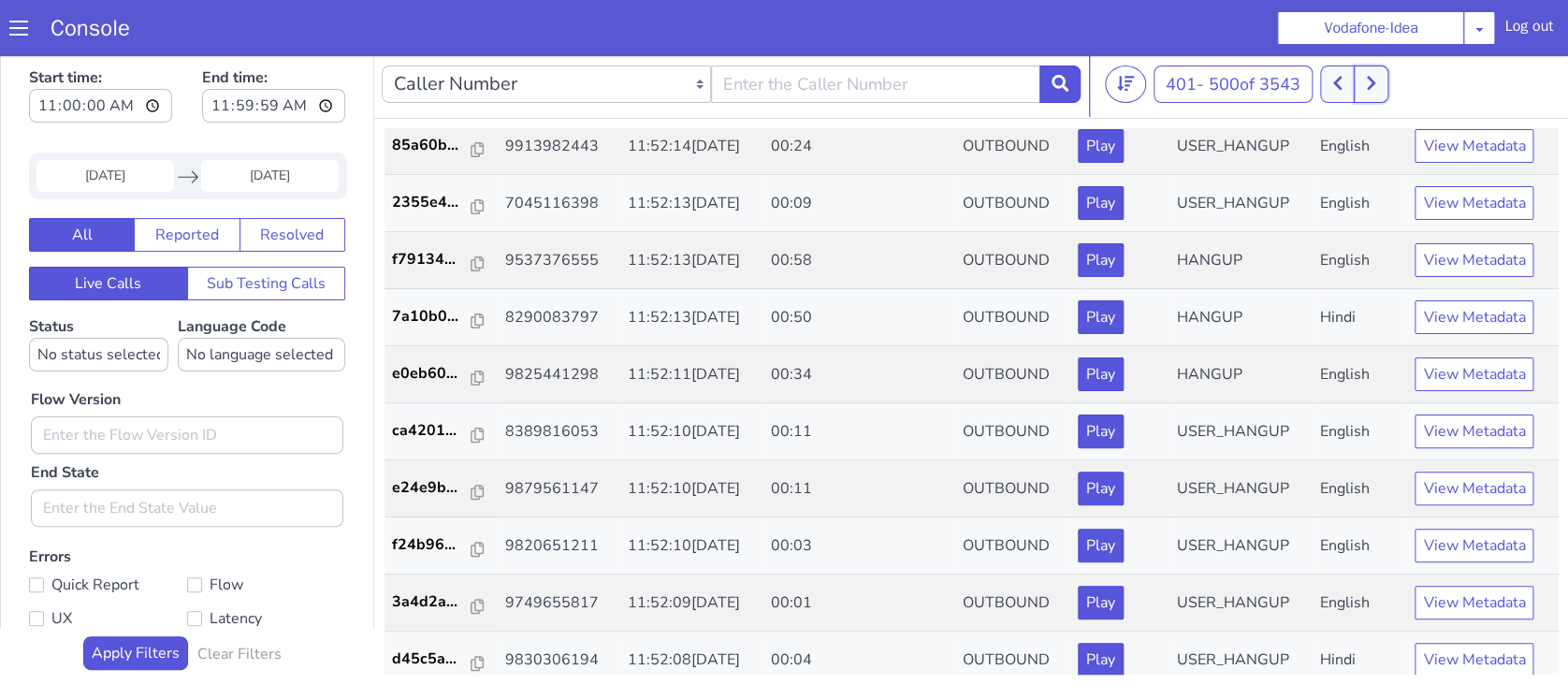 scroll, scrollTop: 459, scrollLeft: 0, axis: vertical 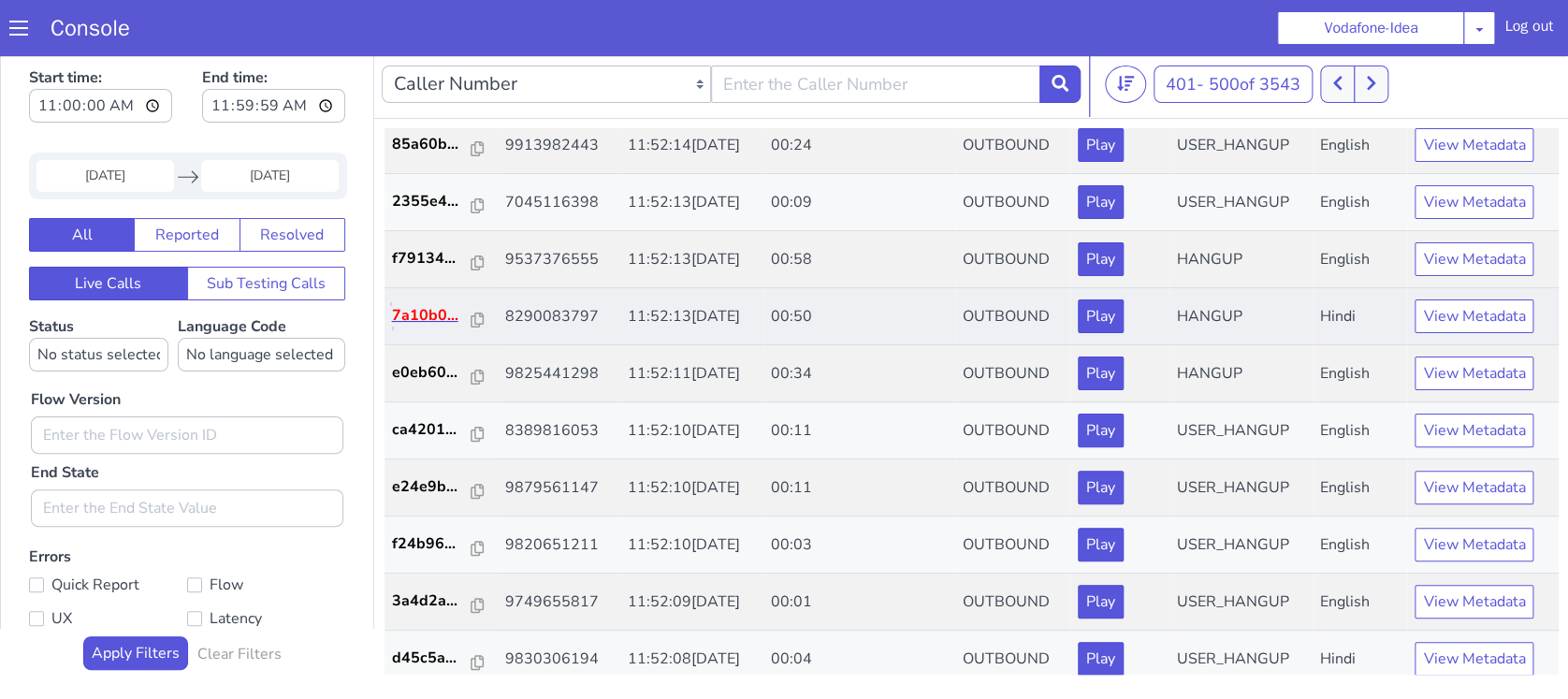 click on "7a10b0..." at bounding box center (432, 315) 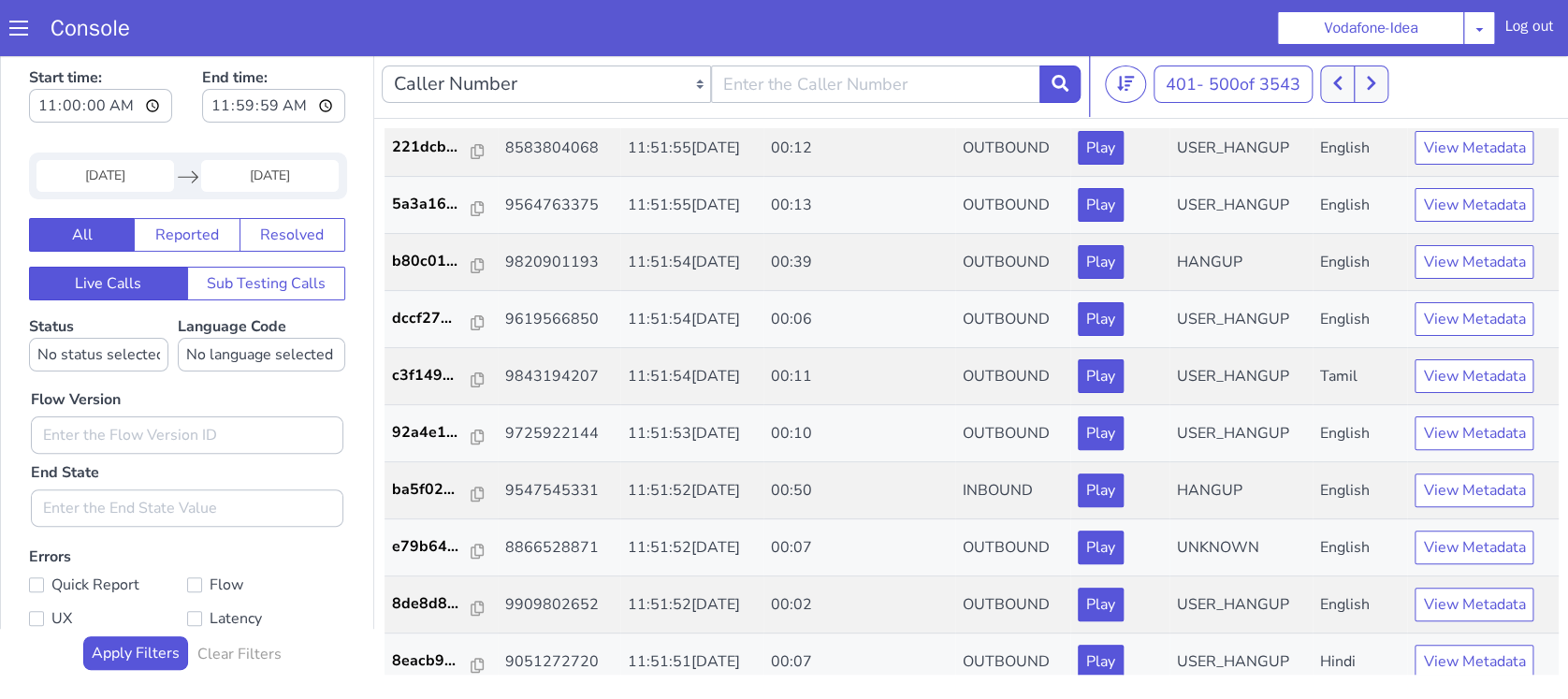 scroll, scrollTop: 2527, scrollLeft: 0, axis: vertical 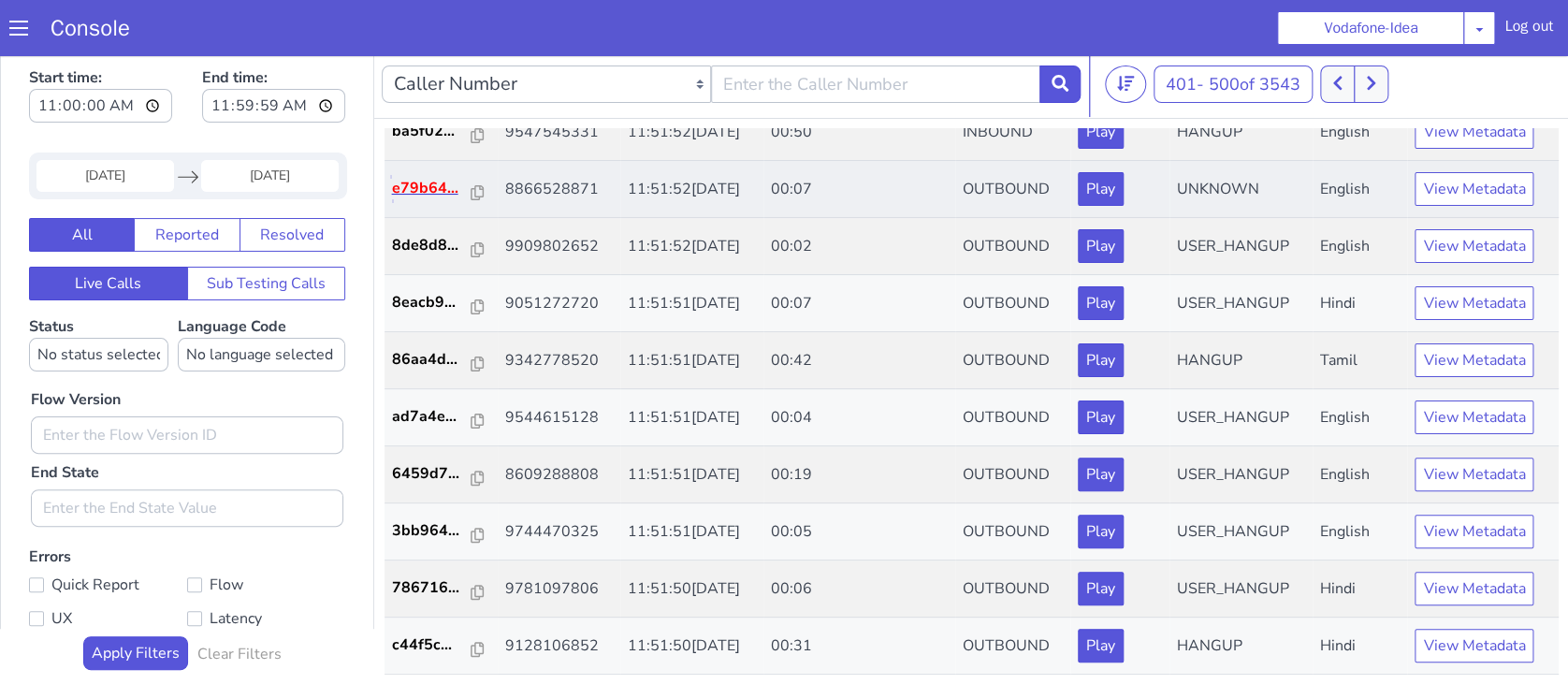 click on "e79b64..." at bounding box center (432, 188) 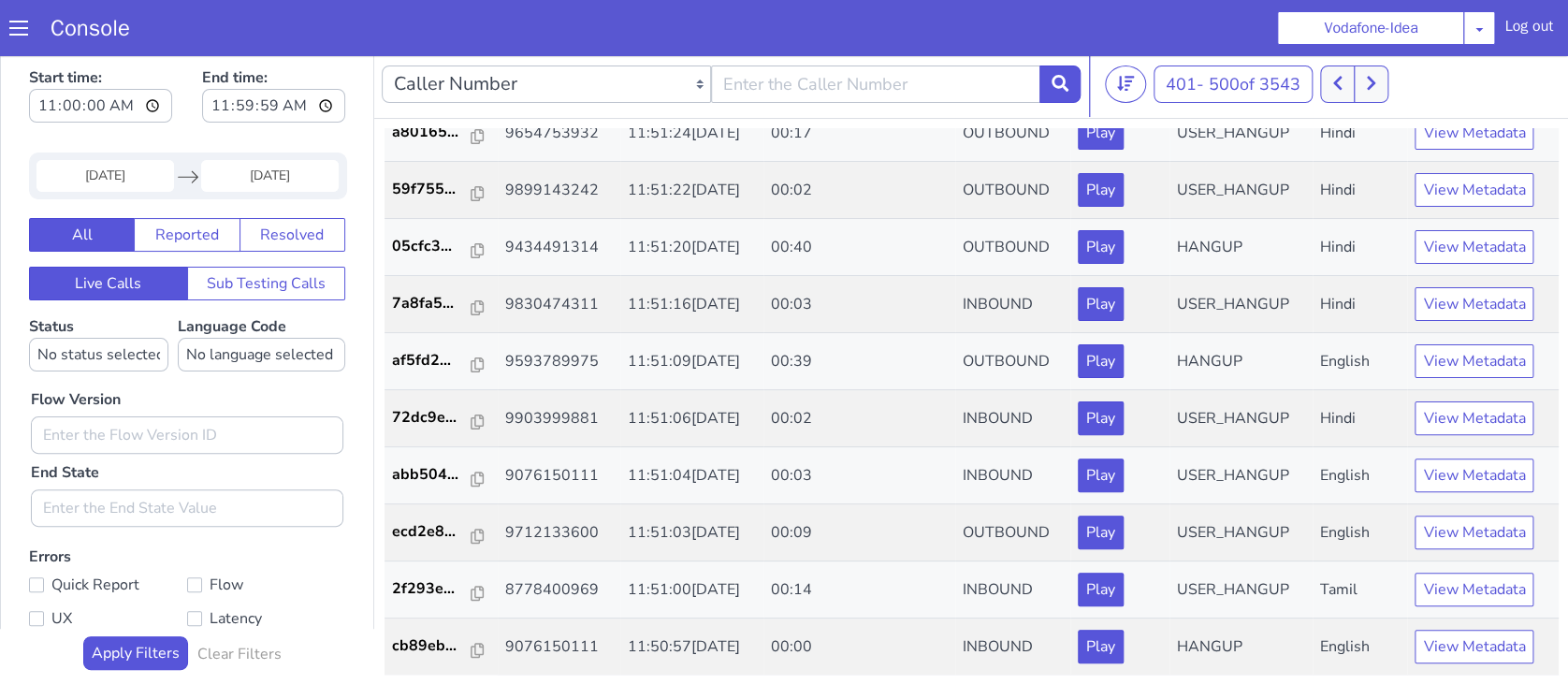 scroll, scrollTop: 5198, scrollLeft: 0, axis: vertical 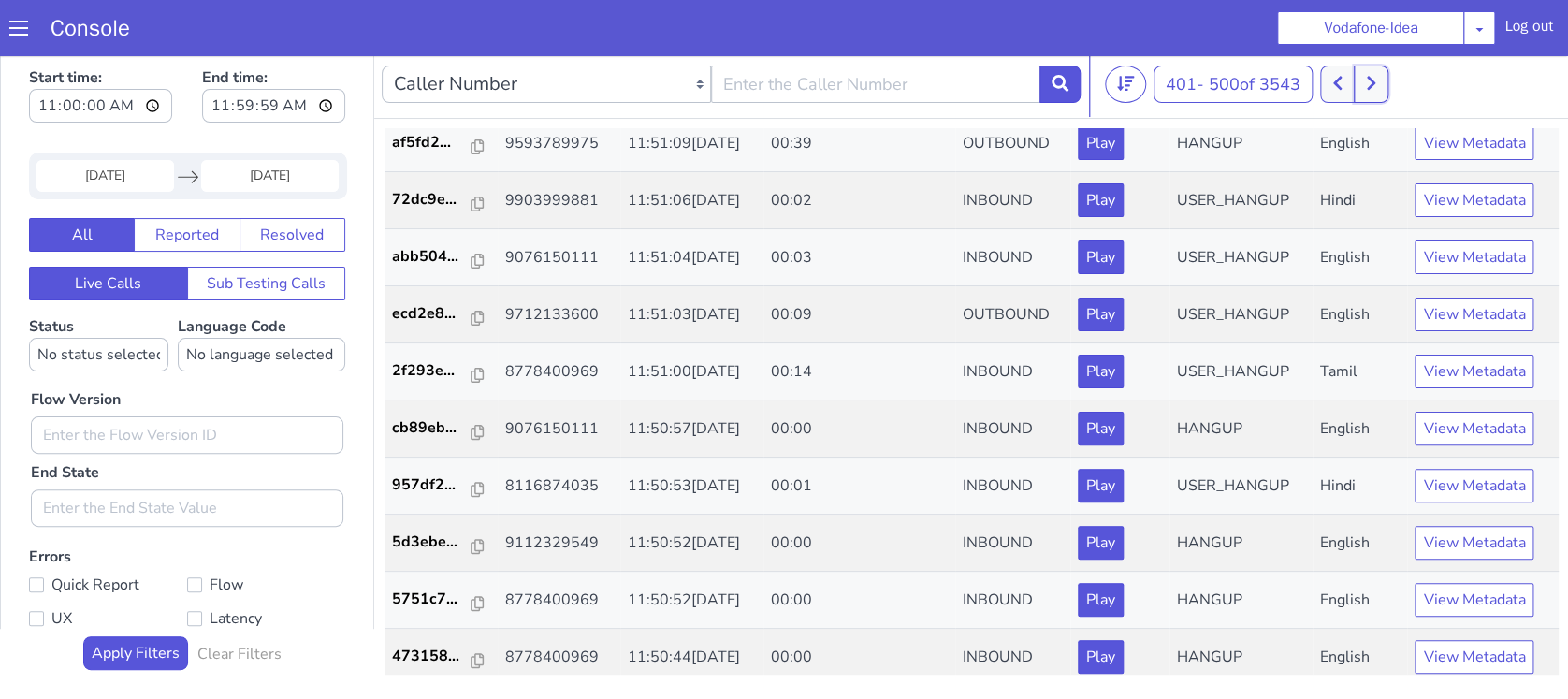 click 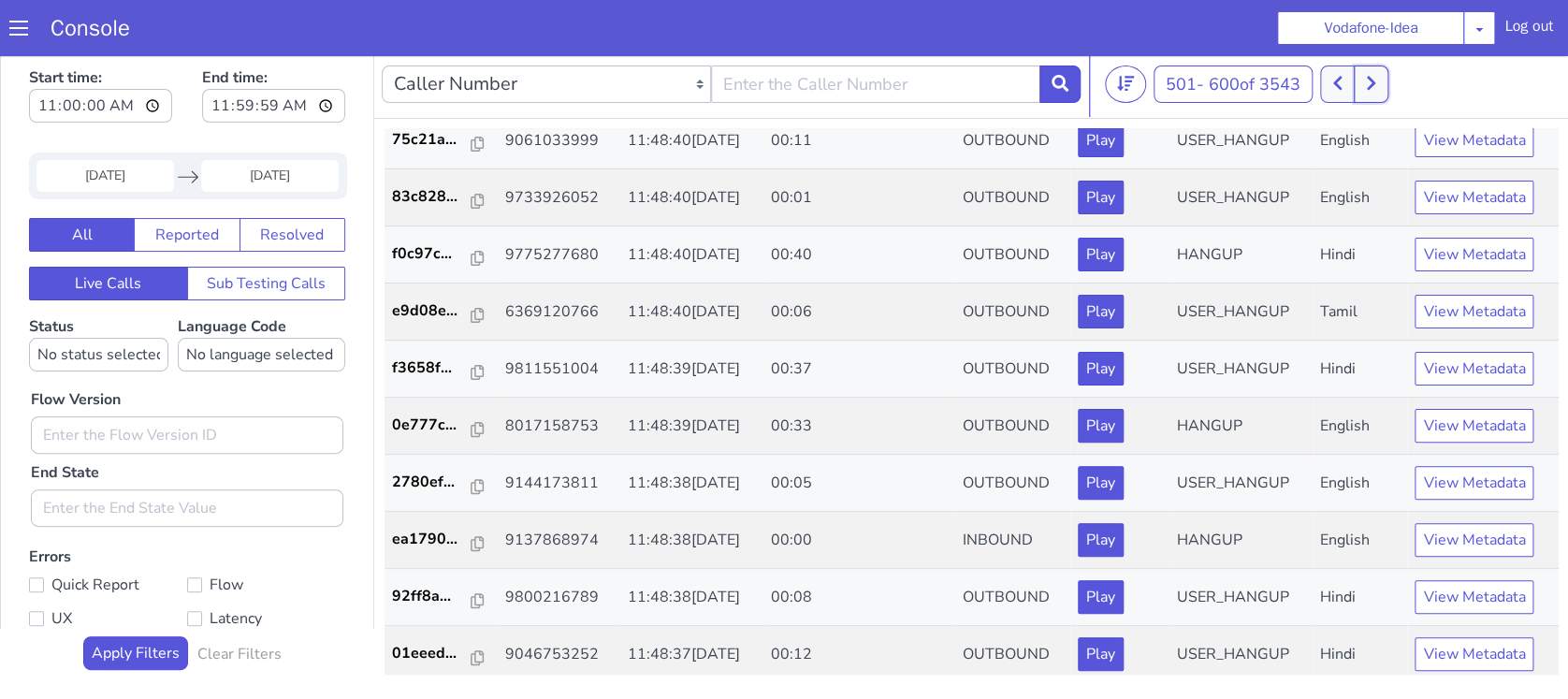 scroll, scrollTop: 5198, scrollLeft: 0, axis: vertical 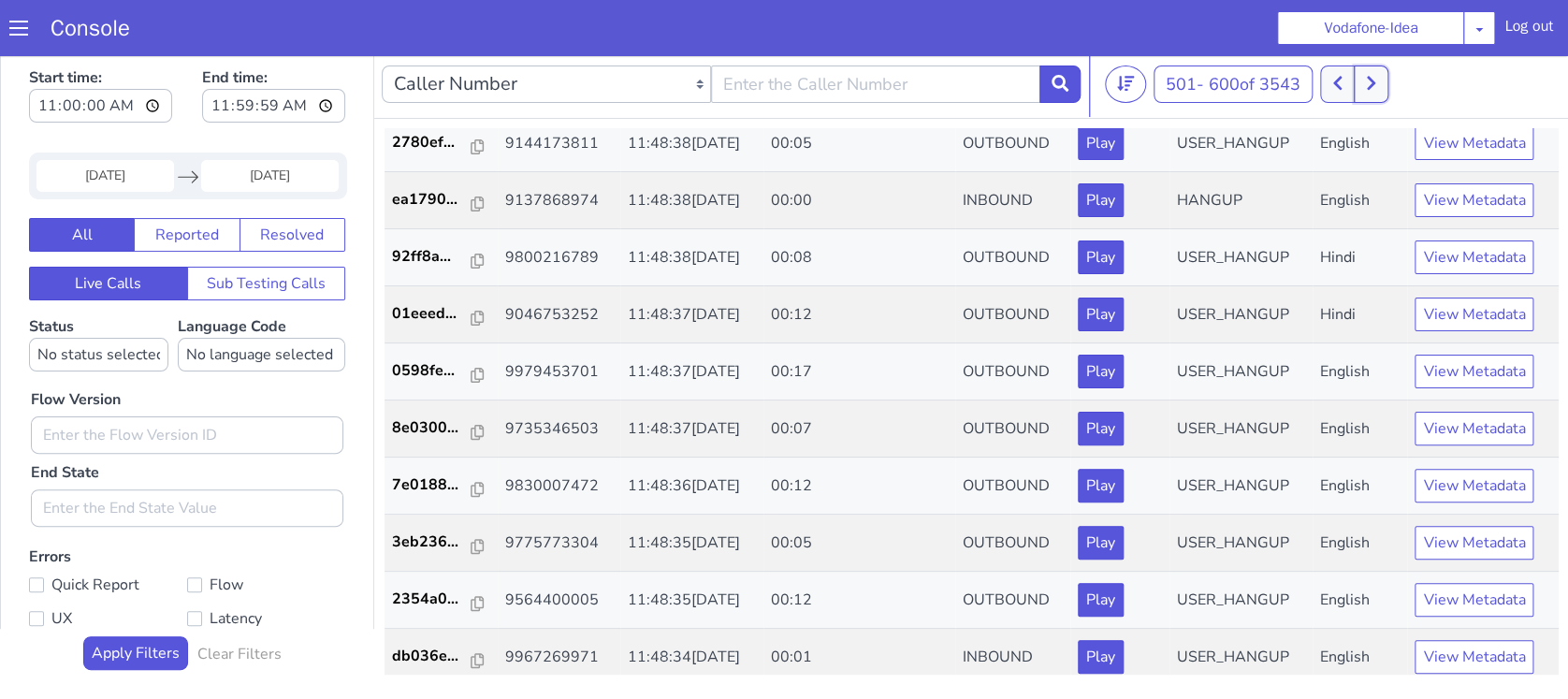 click at bounding box center [1371, 84] 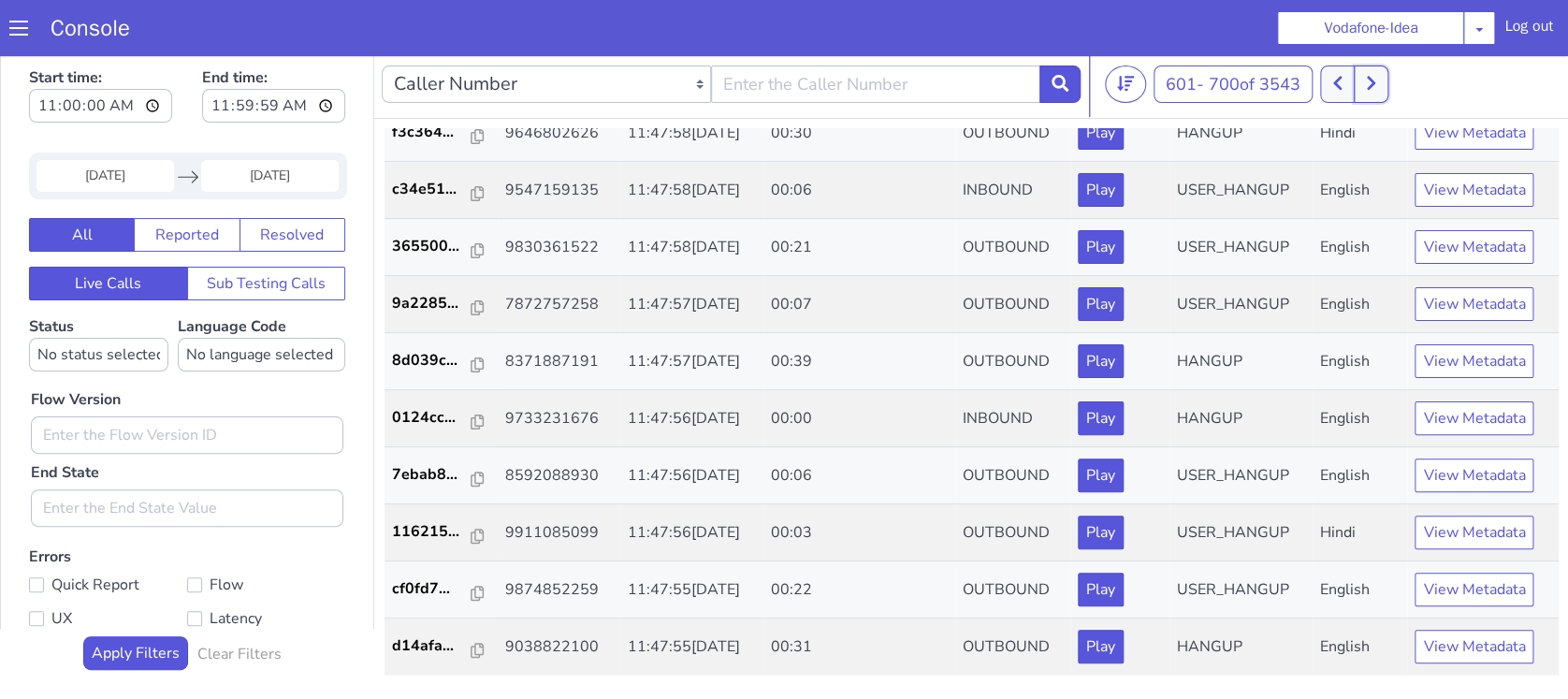 scroll, scrollTop: 5198, scrollLeft: 0, axis: vertical 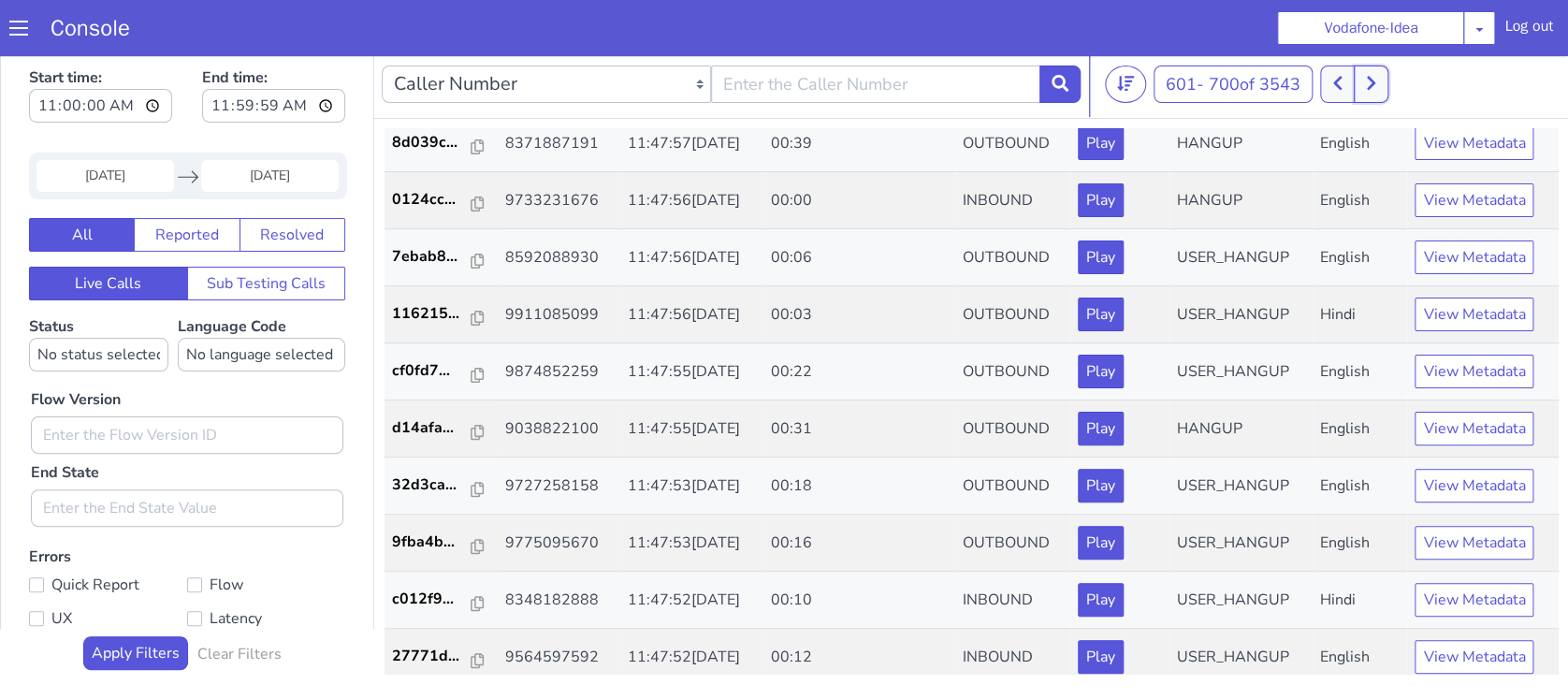 click at bounding box center (1371, 84) 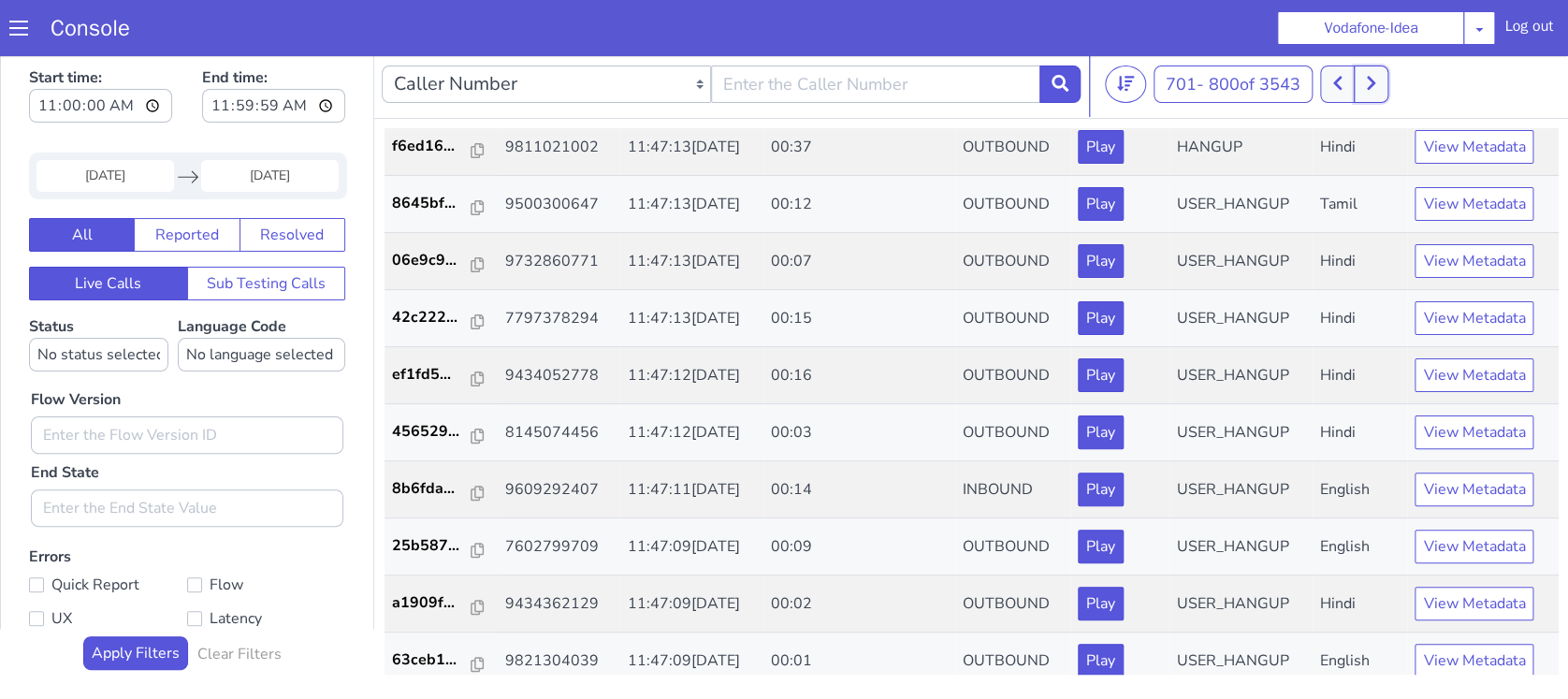 scroll, scrollTop: 5198, scrollLeft: 0, axis: vertical 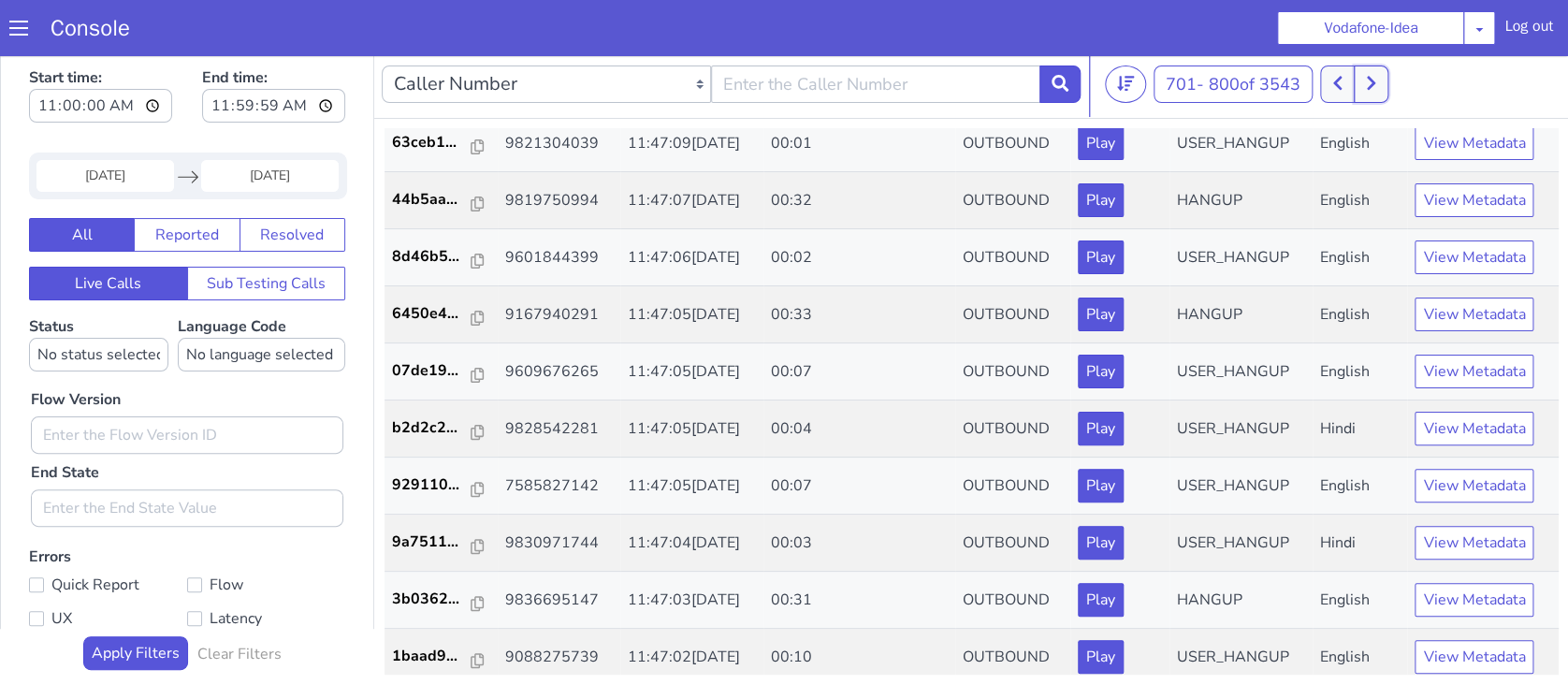 click 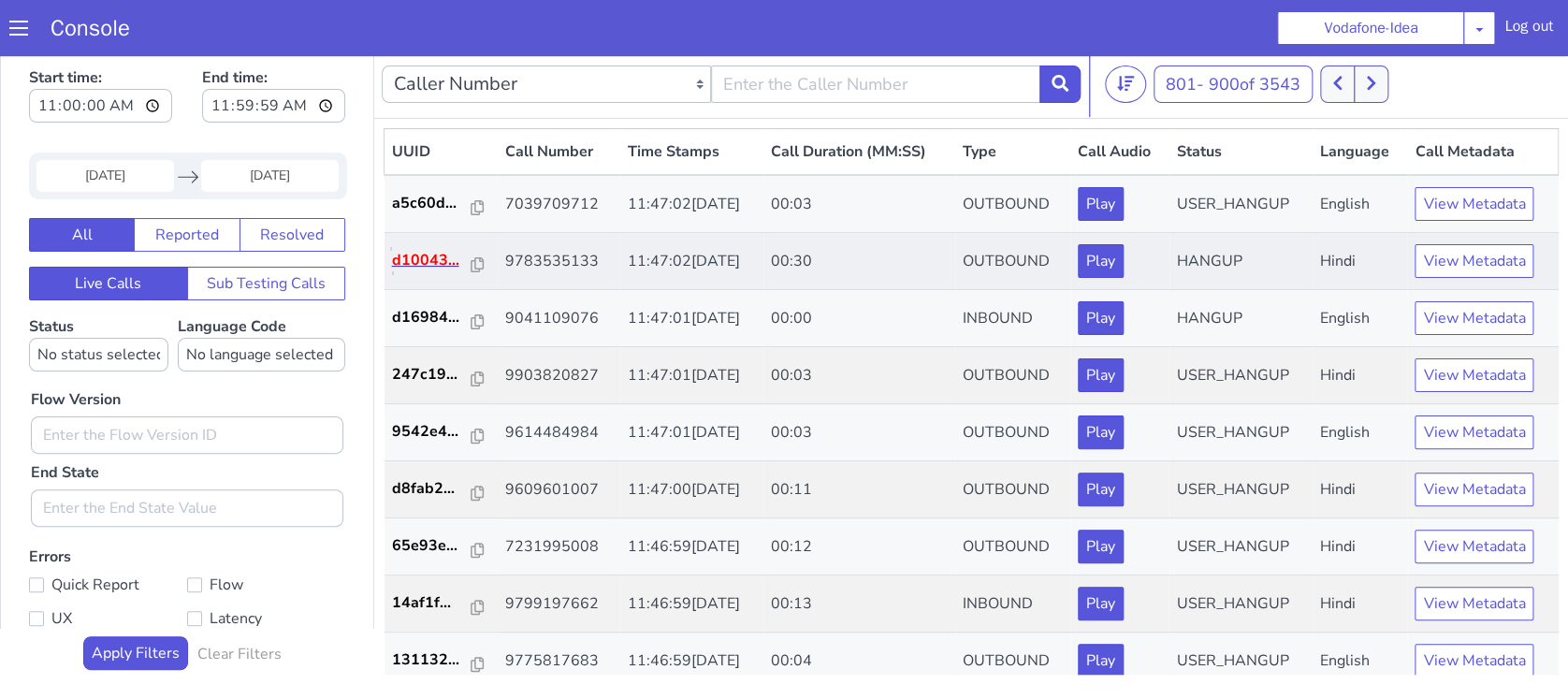 click on "d10043..." at bounding box center (432, 260) 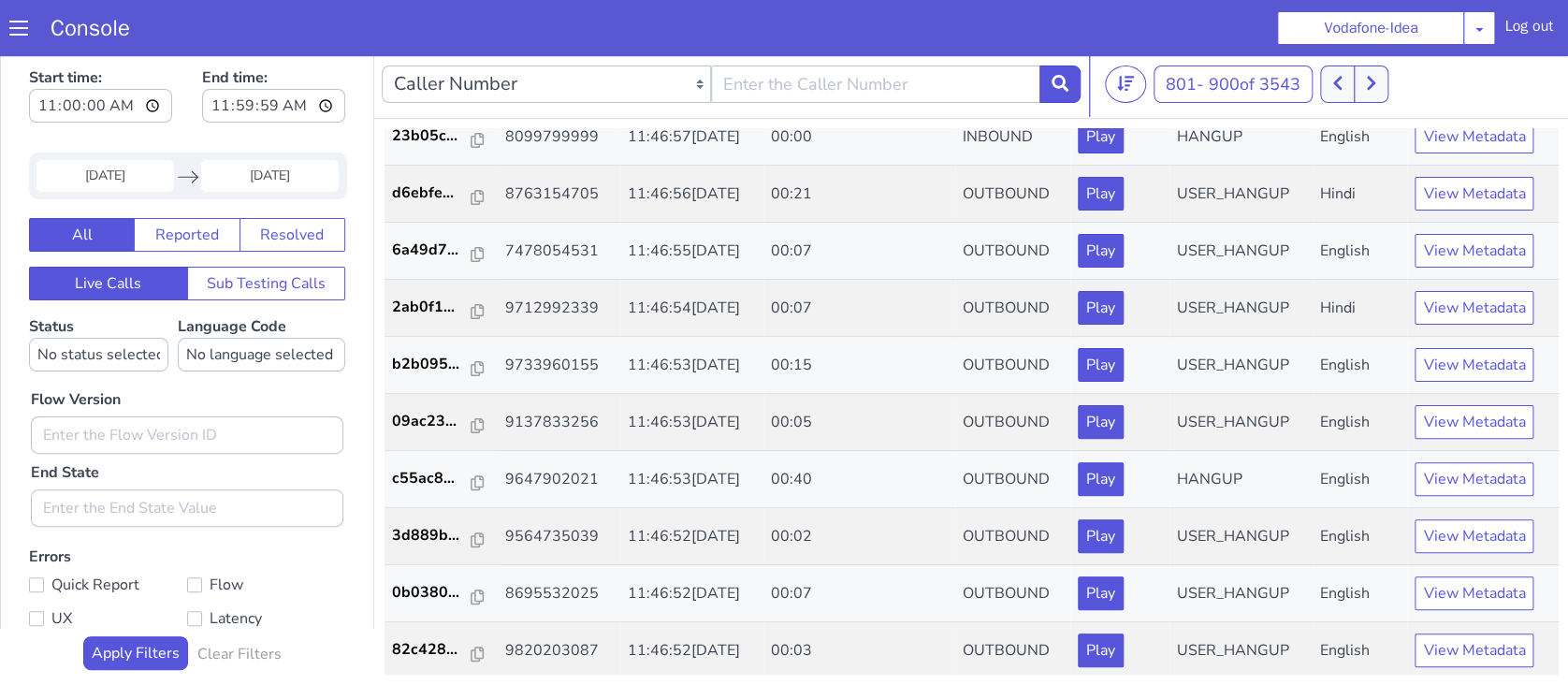 scroll, scrollTop: 696, scrollLeft: 0, axis: vertical 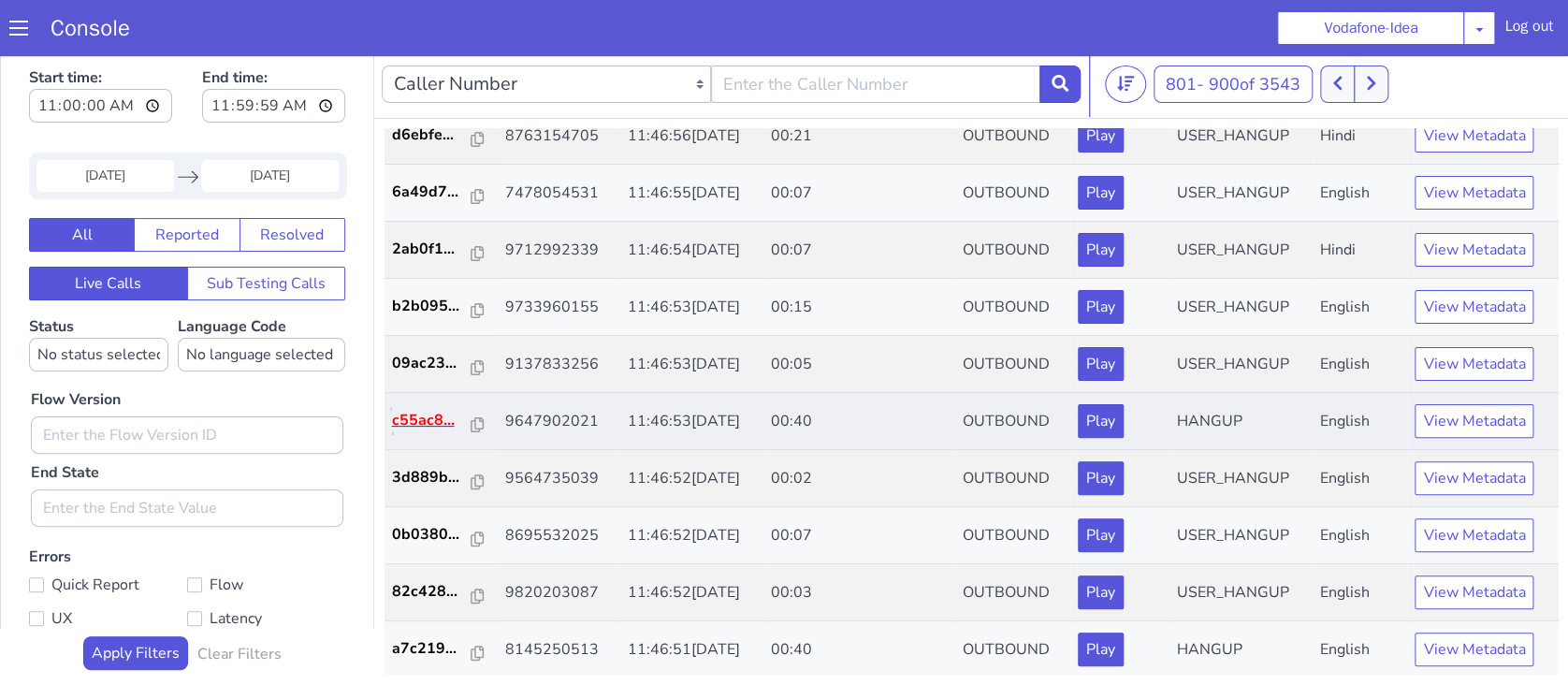 click on "c55ac8..." at bounding box center [432, 420] 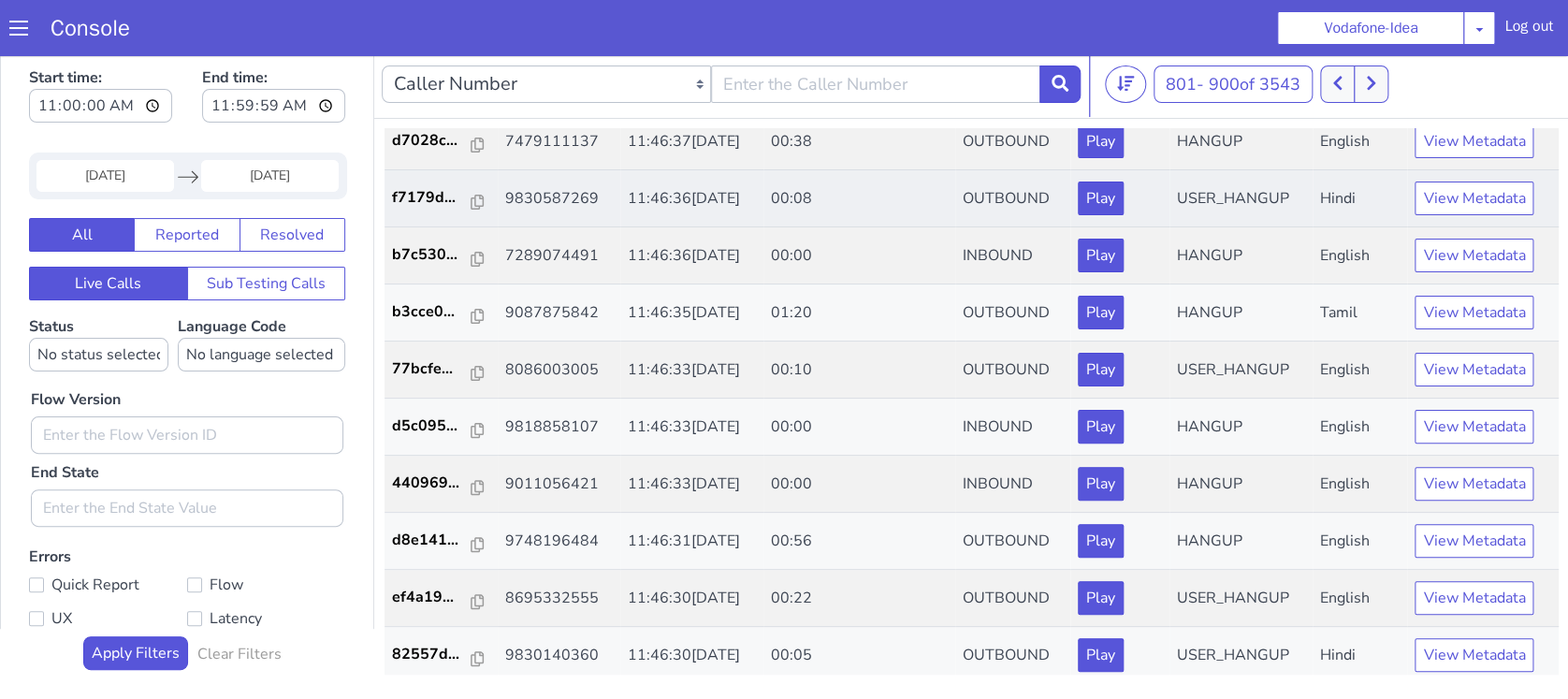 scroll, scrollTop: 2890, scrollLeft: 0, axis: vertical 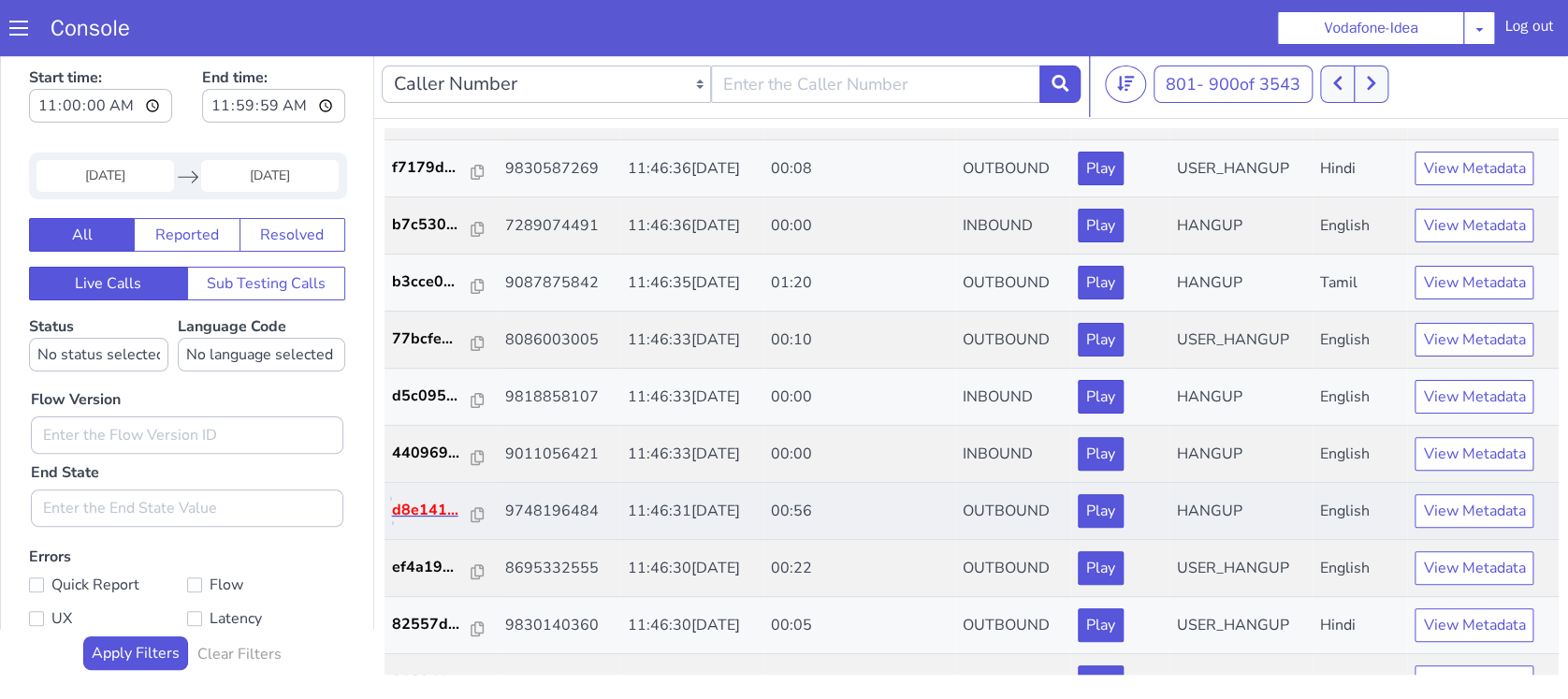 click on "d8e141..." at bounding box center (432, 510) 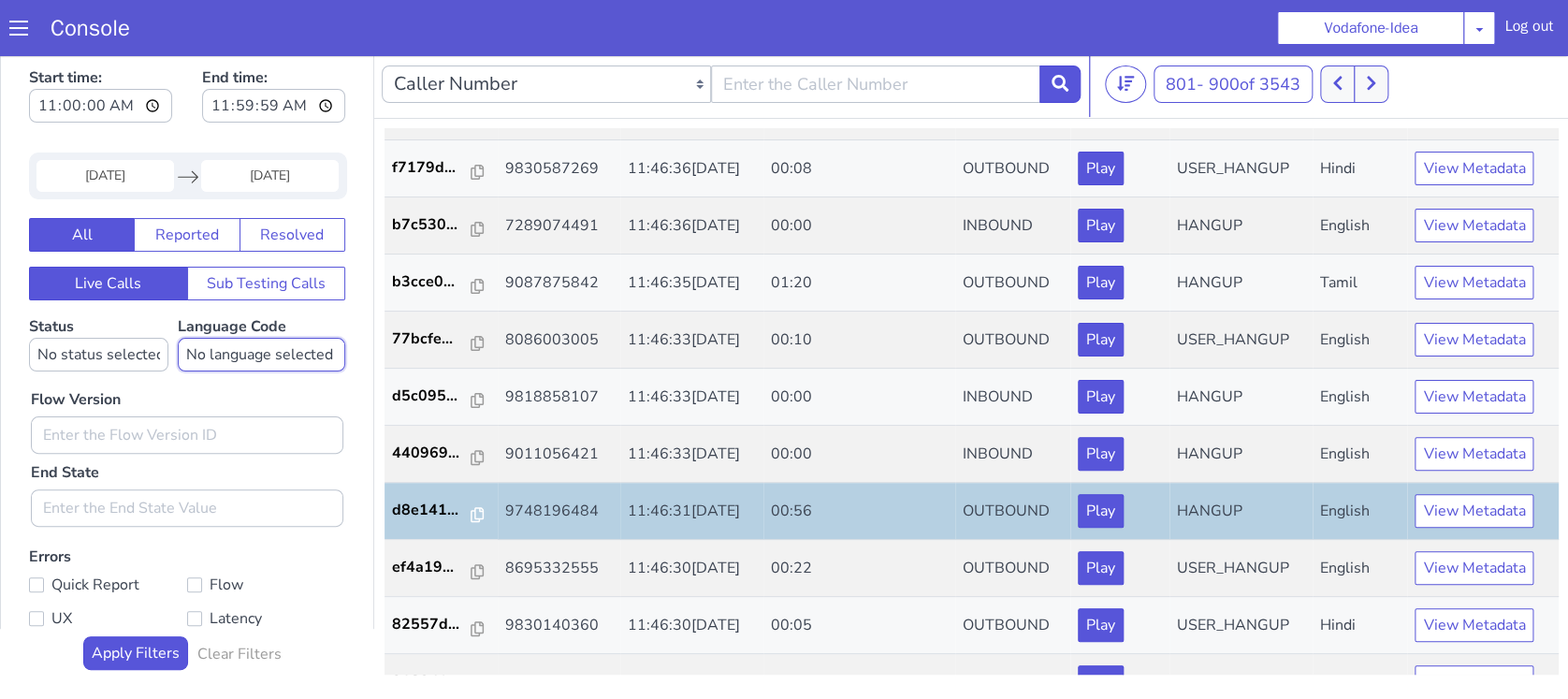 drag, startPoint x: 427, startPoint y: 504, endPoint x: 256, endPoint y: 350, distance: 230.12388 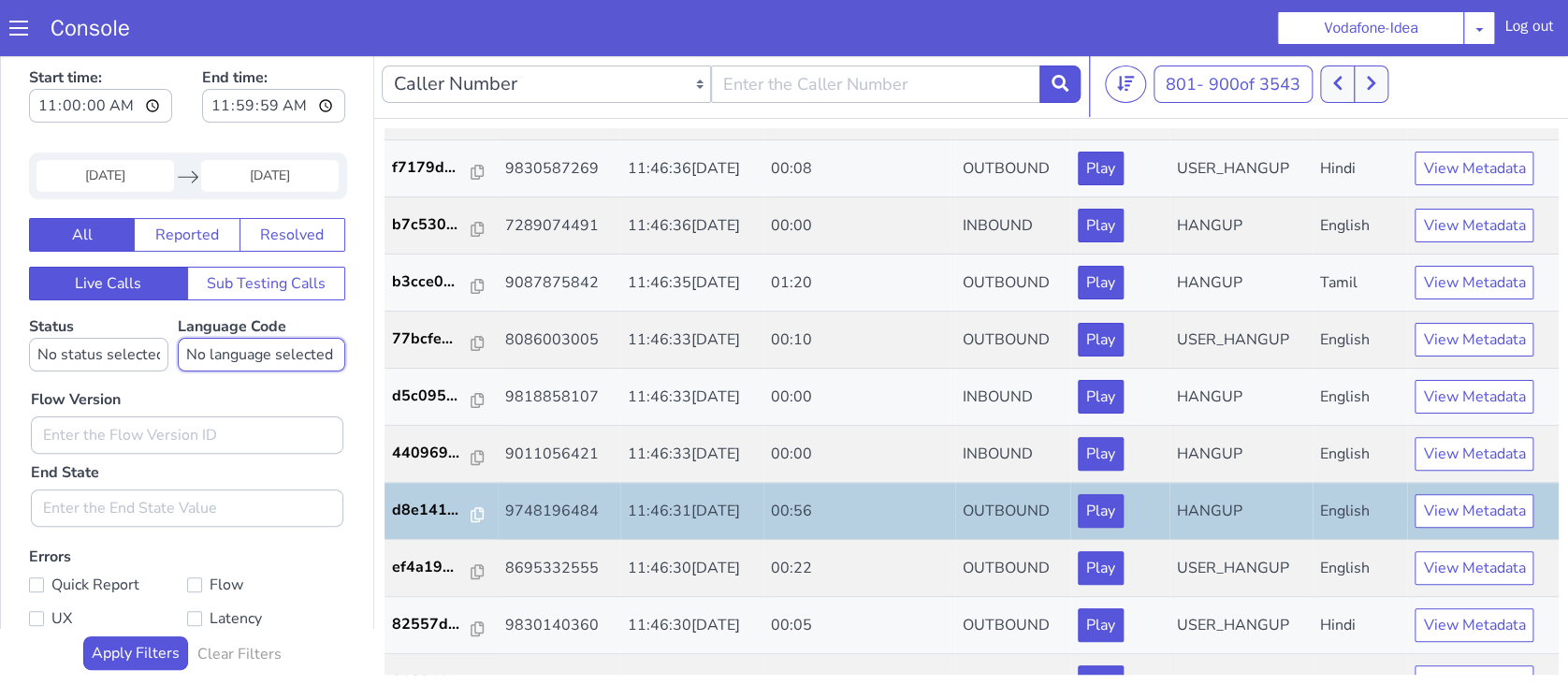 click on "No language selected Hindi English Tamil Telugu Kanada Marathi Malayalam Gujarati Bengali Indonesian Malay English US English GB" at bounding box center (261, 355) 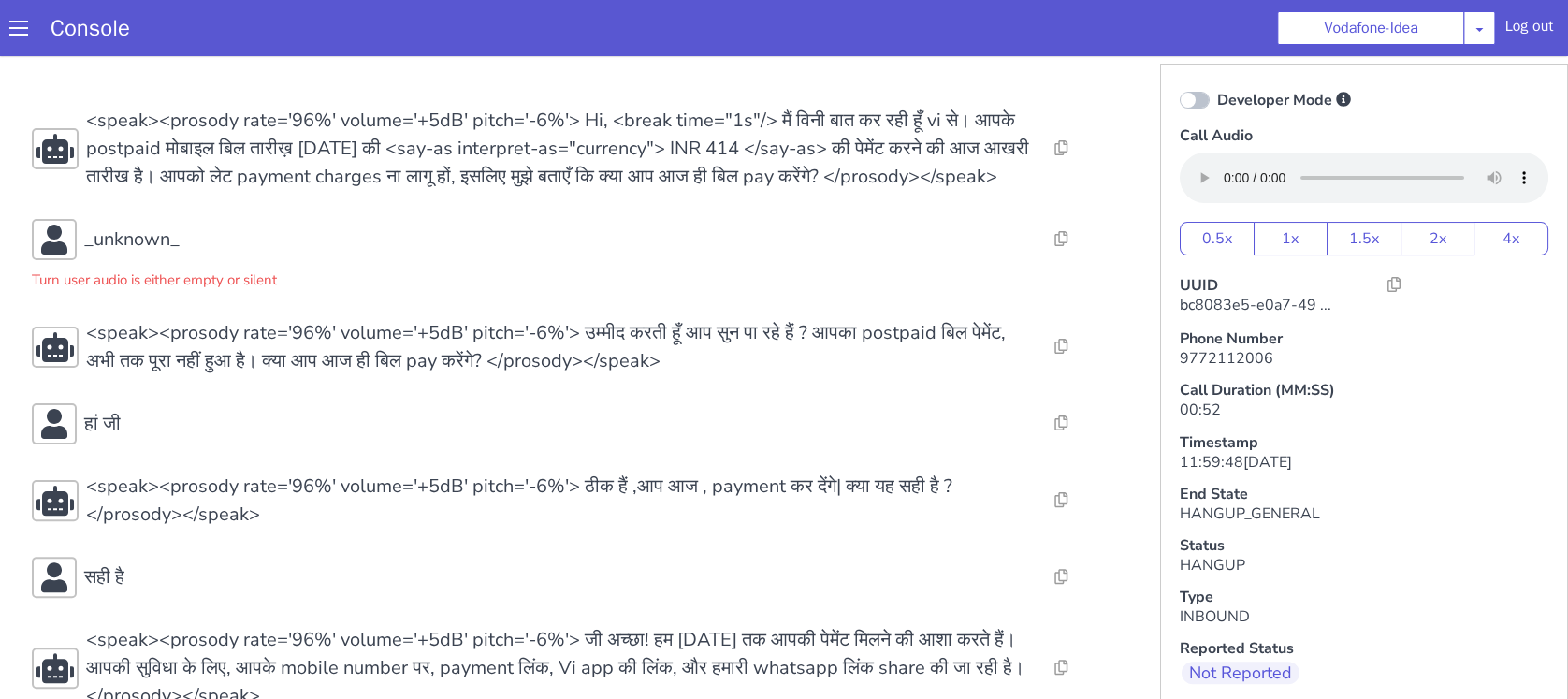 scroll, scrollTop: 157, scrollLeft: 0, axis: vertical 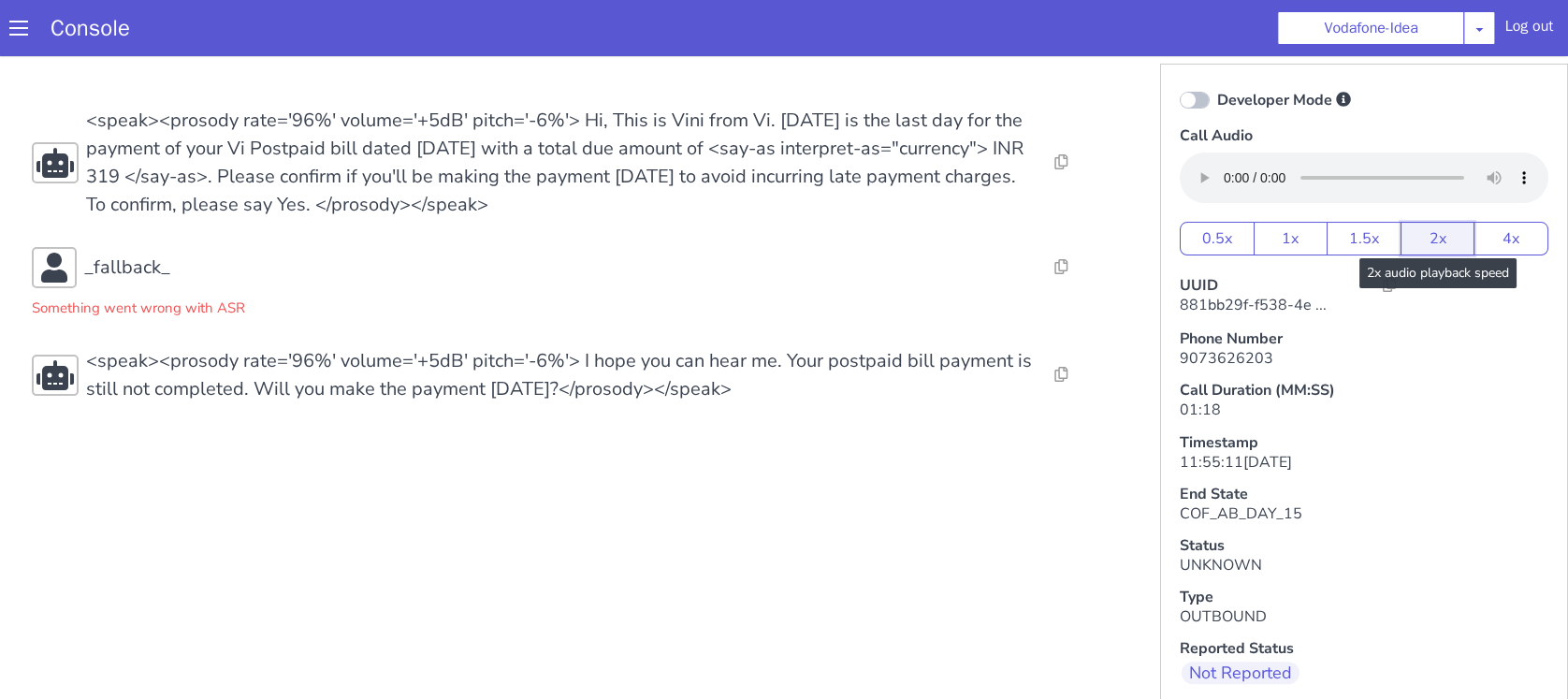 click on "2x" at bounding box center [1438, 239] 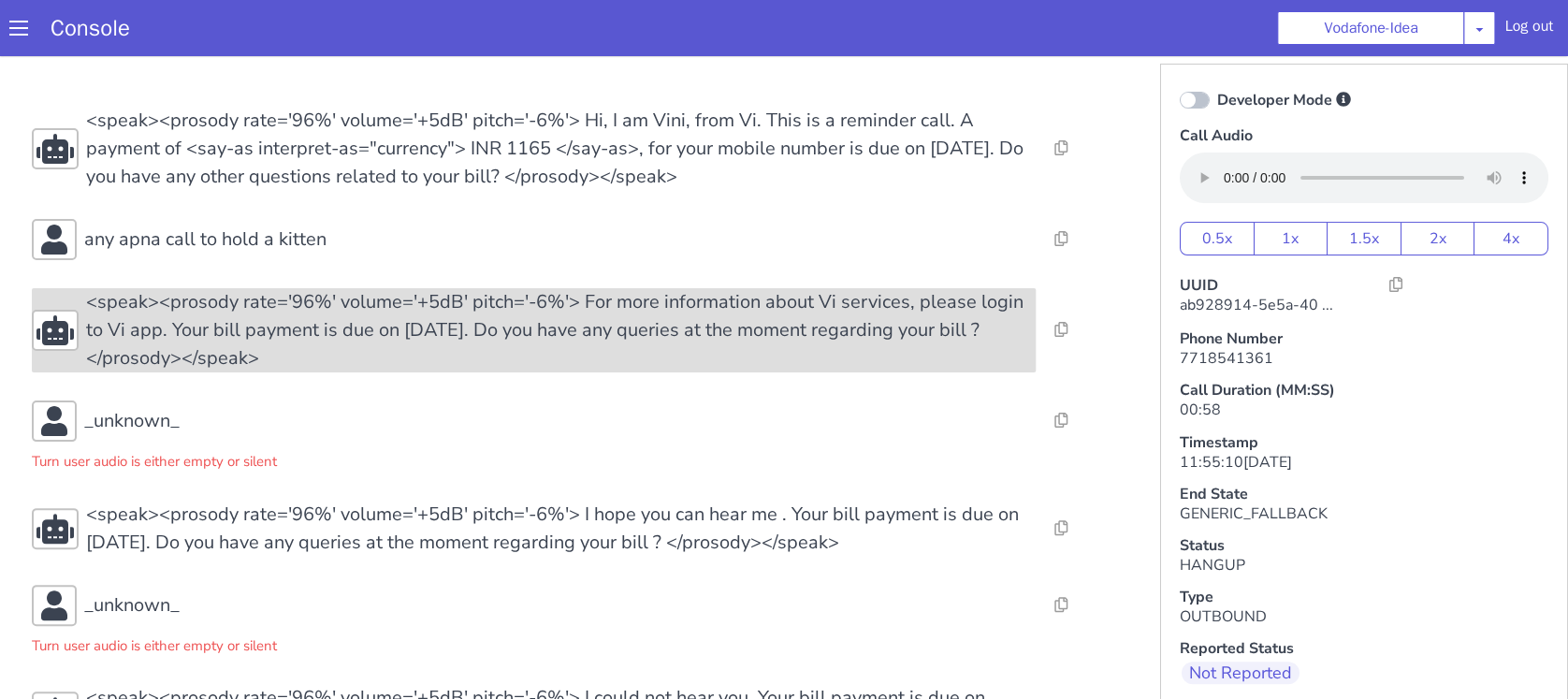 scroll, scrollTop: 286, scrollLeft: 0, axis: vertical 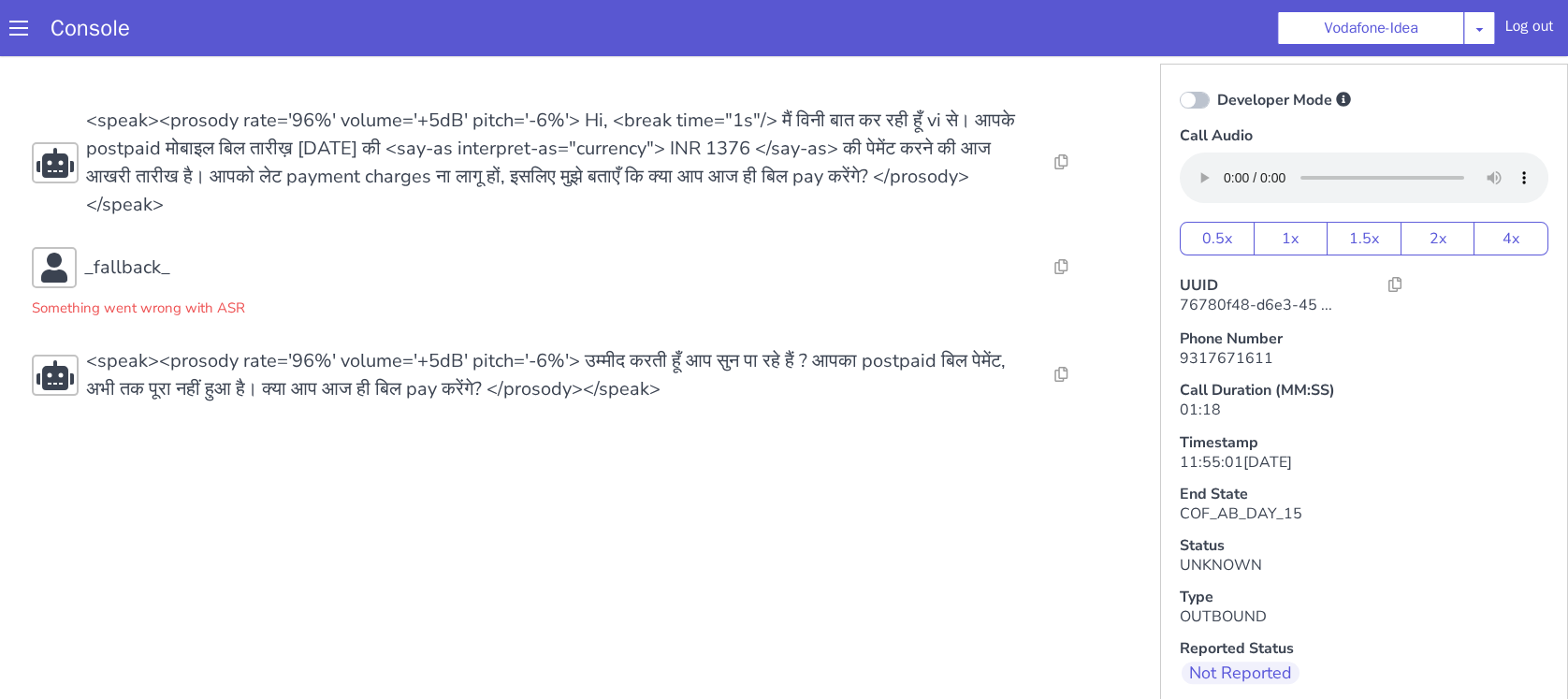 click on "Developer Mode Call Audio 0.5x 1x 1.5x 2x 4x UUID 76780f48-d6e3-45 ... Phone Number 9317671611 Call Duration (MM:SS) 01:18 Timestamp 11:55:01, 25th Jul 2025 End State COF_AB_DAY_15 Status UNKNOWN Type OUTBOUND Reported Status Not Reported Report Quick Report Resolve View Call Metadata Download Call Metadata (.zip)" at bounding box center [1364, 435] 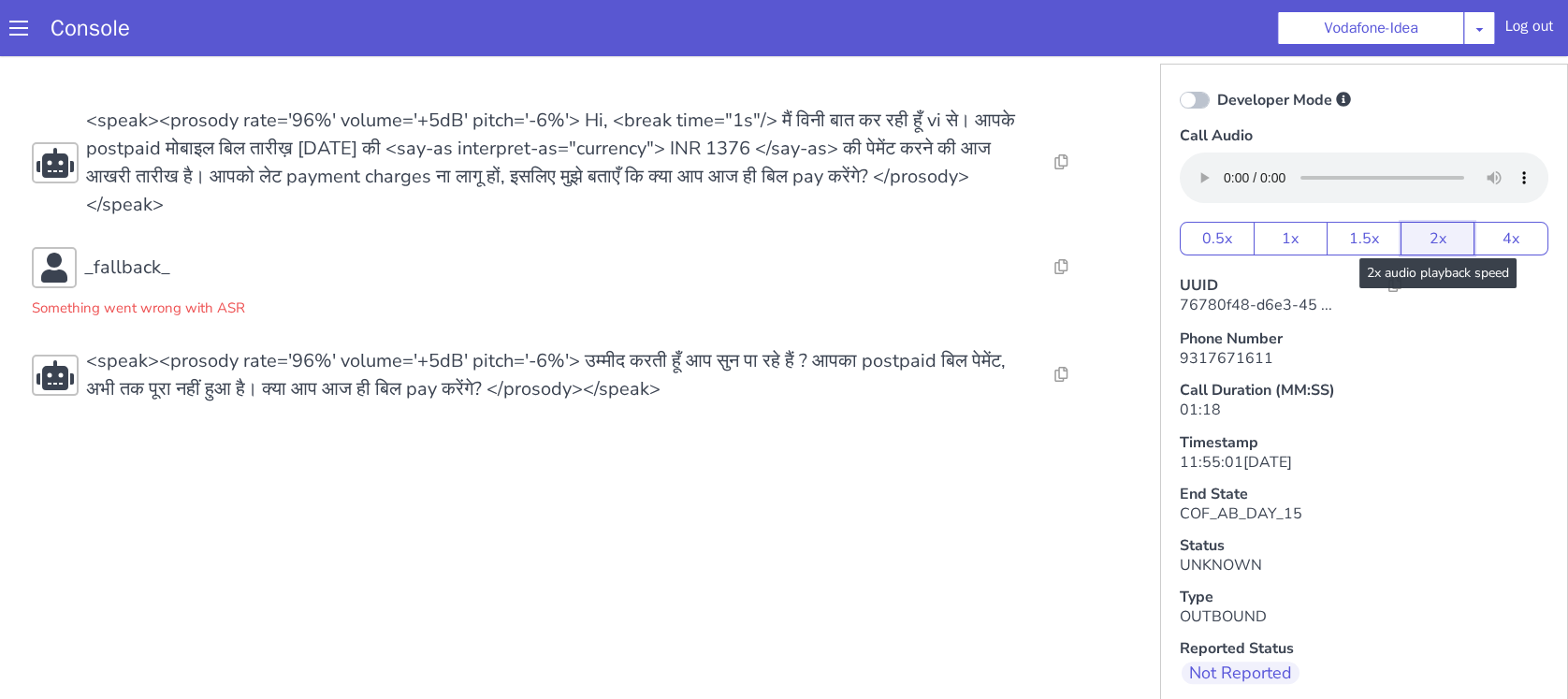 click on "2x" at bounding box center (1438, 239) 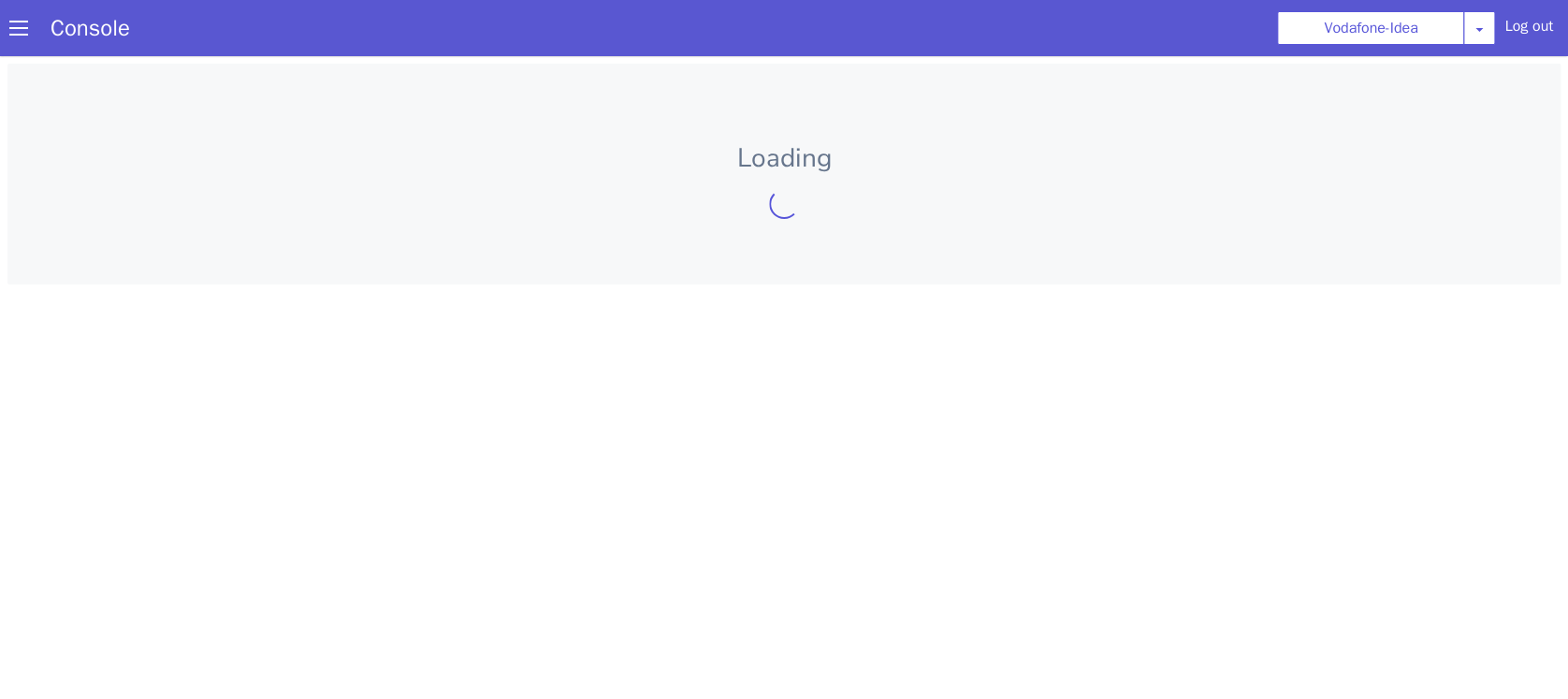 scroll, scrollTop: 0, scrollLeft: 0, axis: both 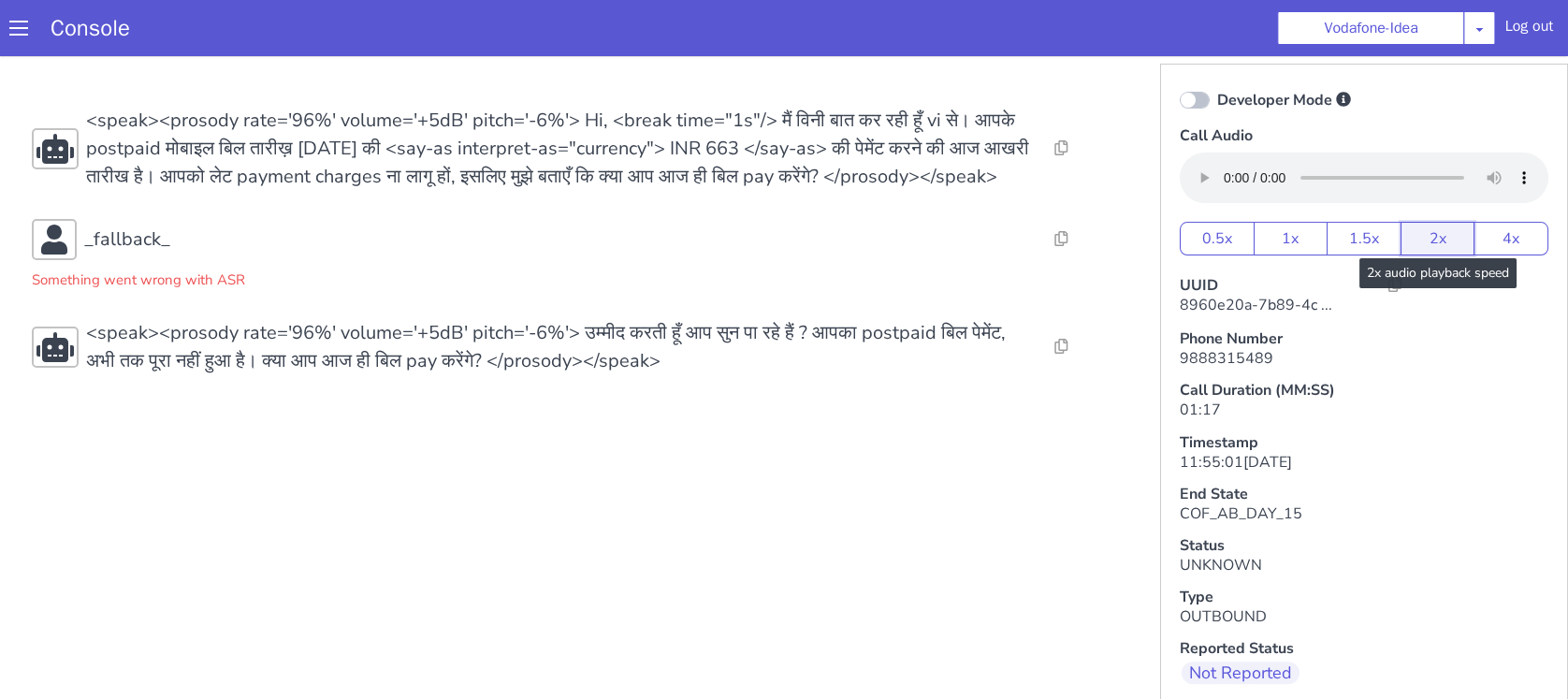 click on "2x" at bounding box center [1438, 239] 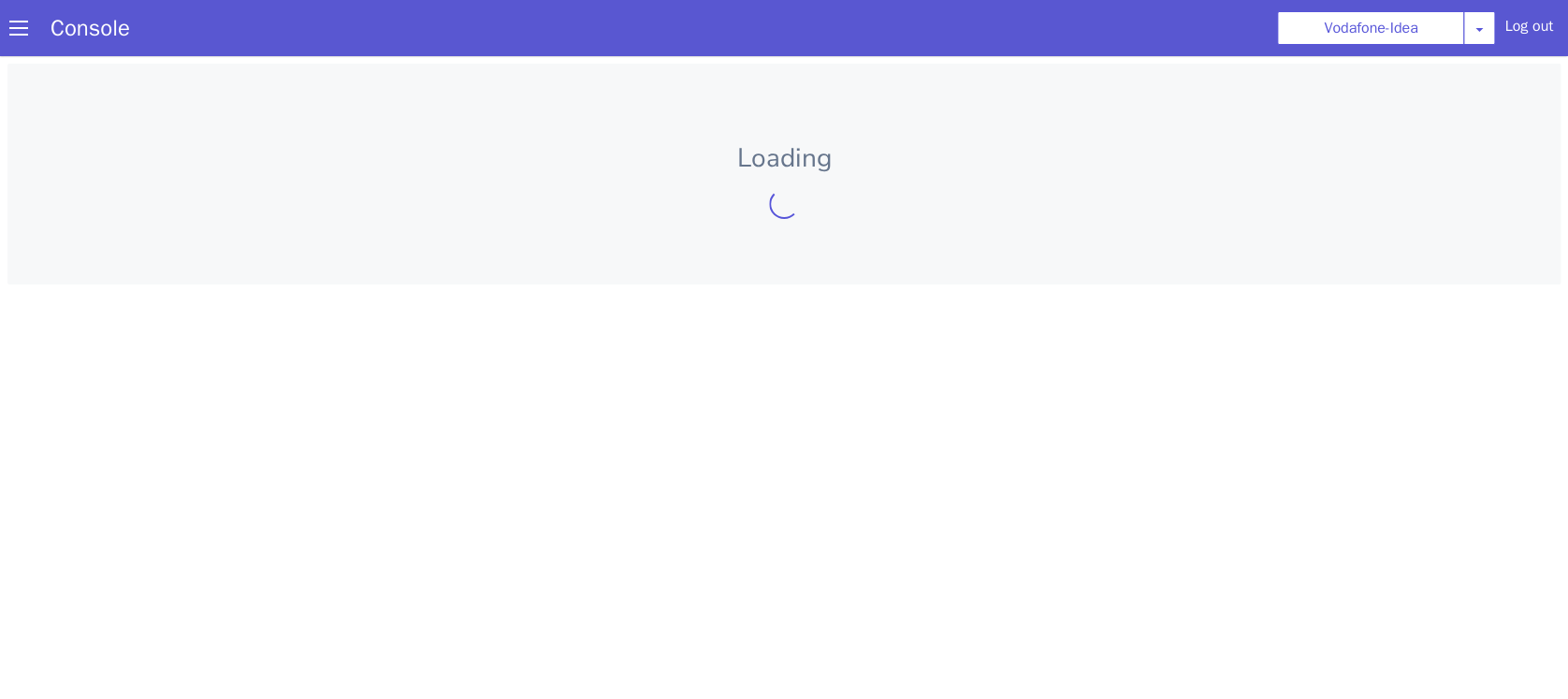 scroll, scrollTop: 0, scrollLeft: 0, axis: both 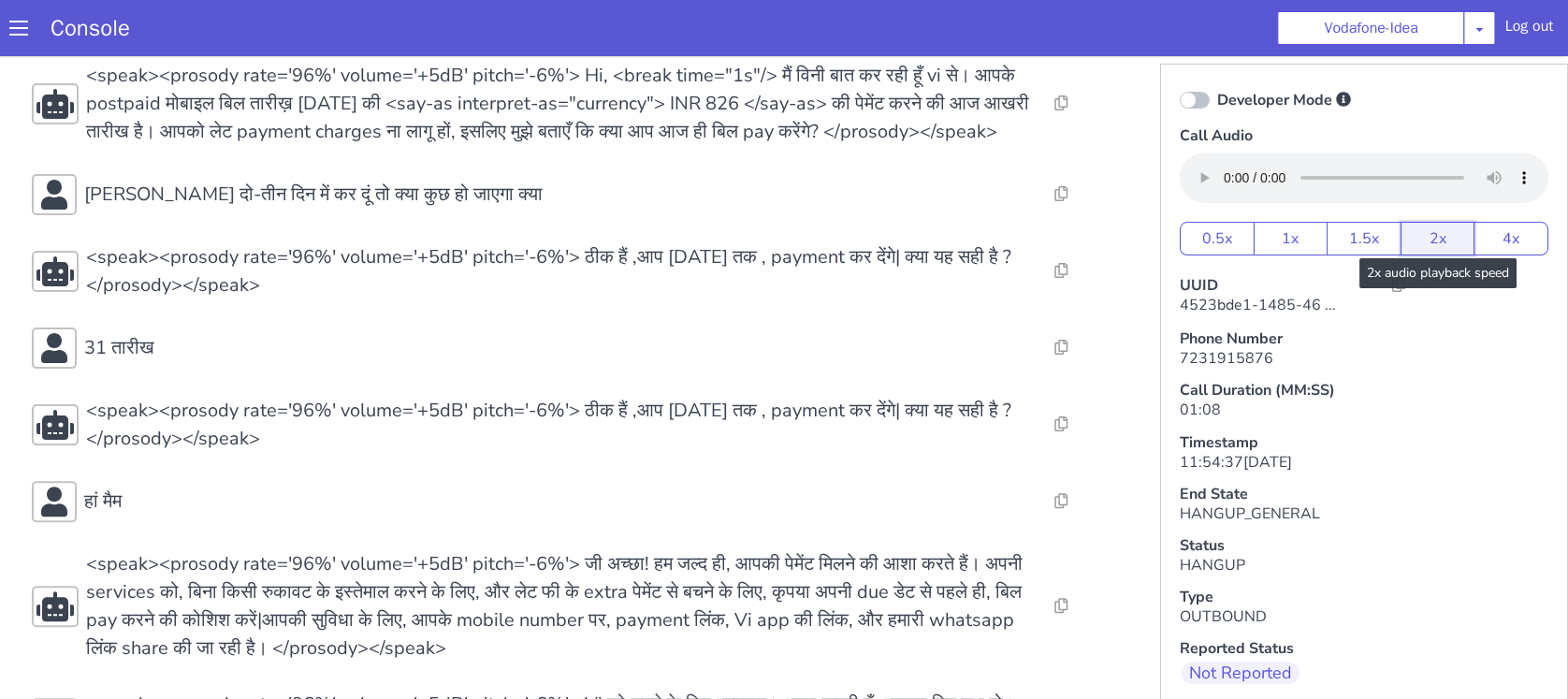 click on "2x" at bounding box center [1438, 239] 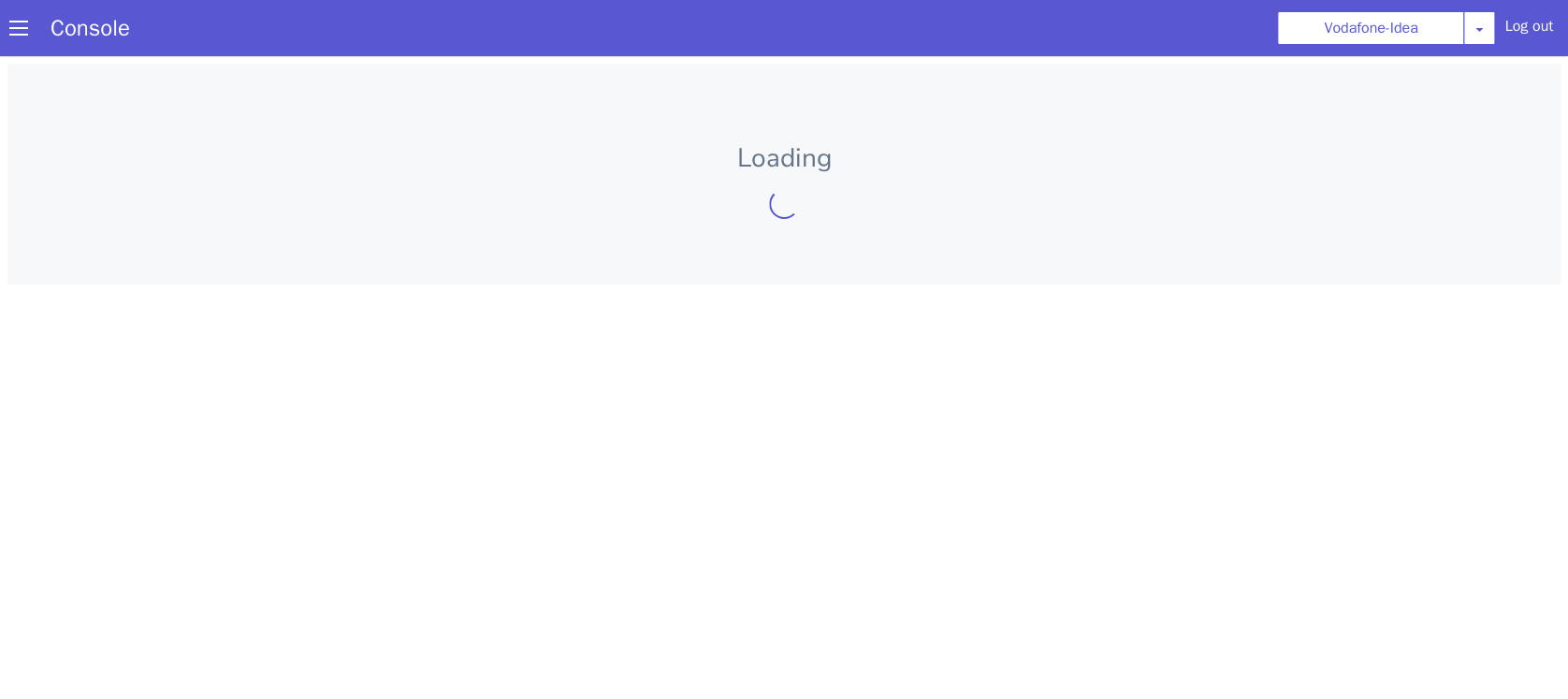 scroll, scrollTop: 0, scrollLeft: 0, axis: both 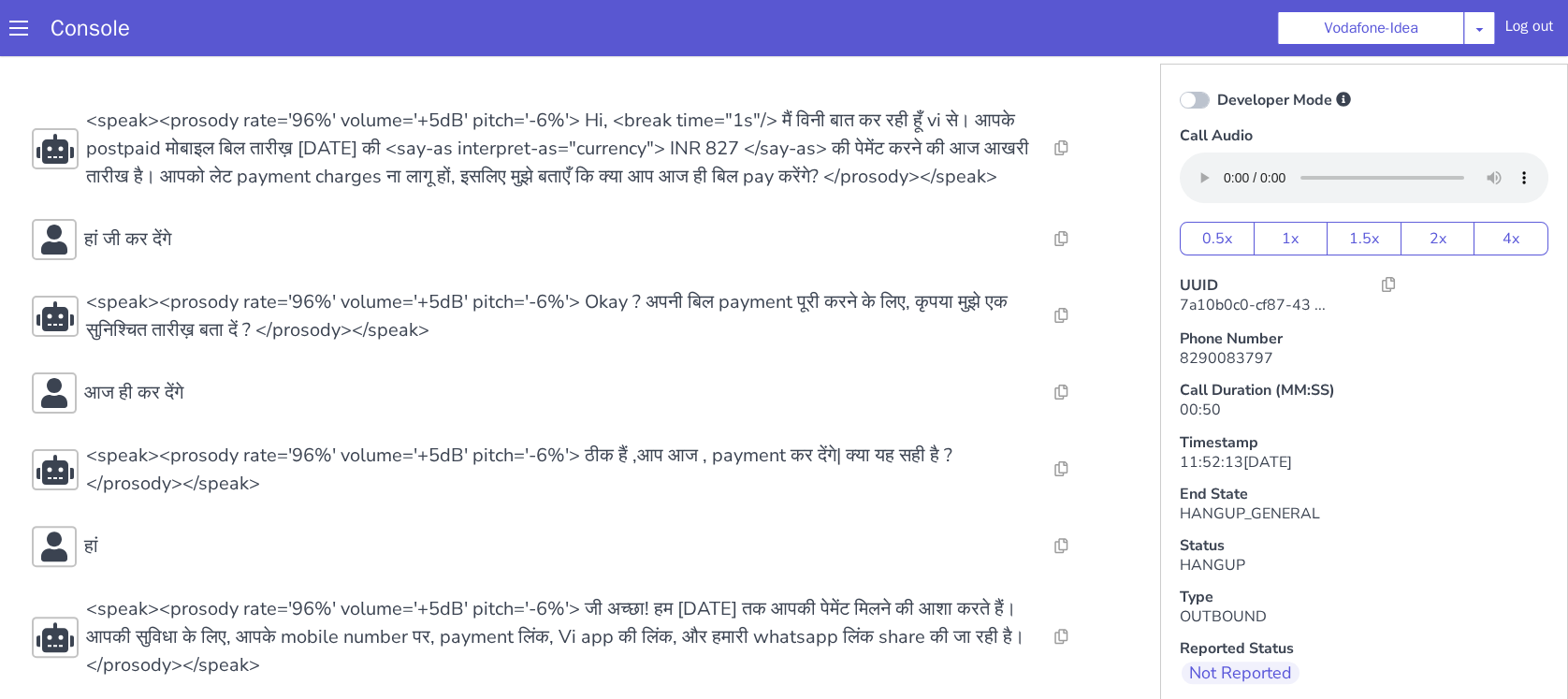 drag, startPoint x: 1451, startPoint y: 86, endPoint x: 1368, endPoint y: 91, distance: 83.150466 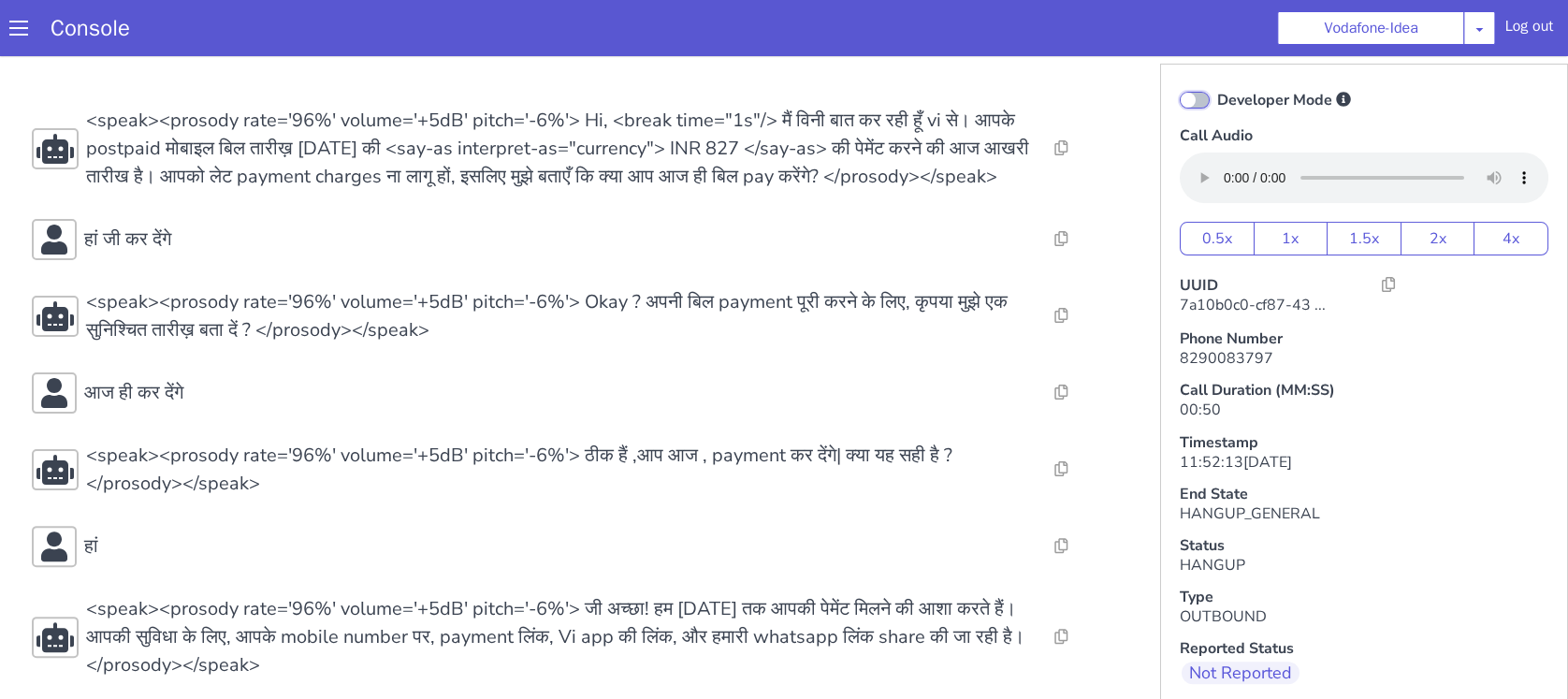 click on "Developer Mode" at bounding box center [1216, 88] 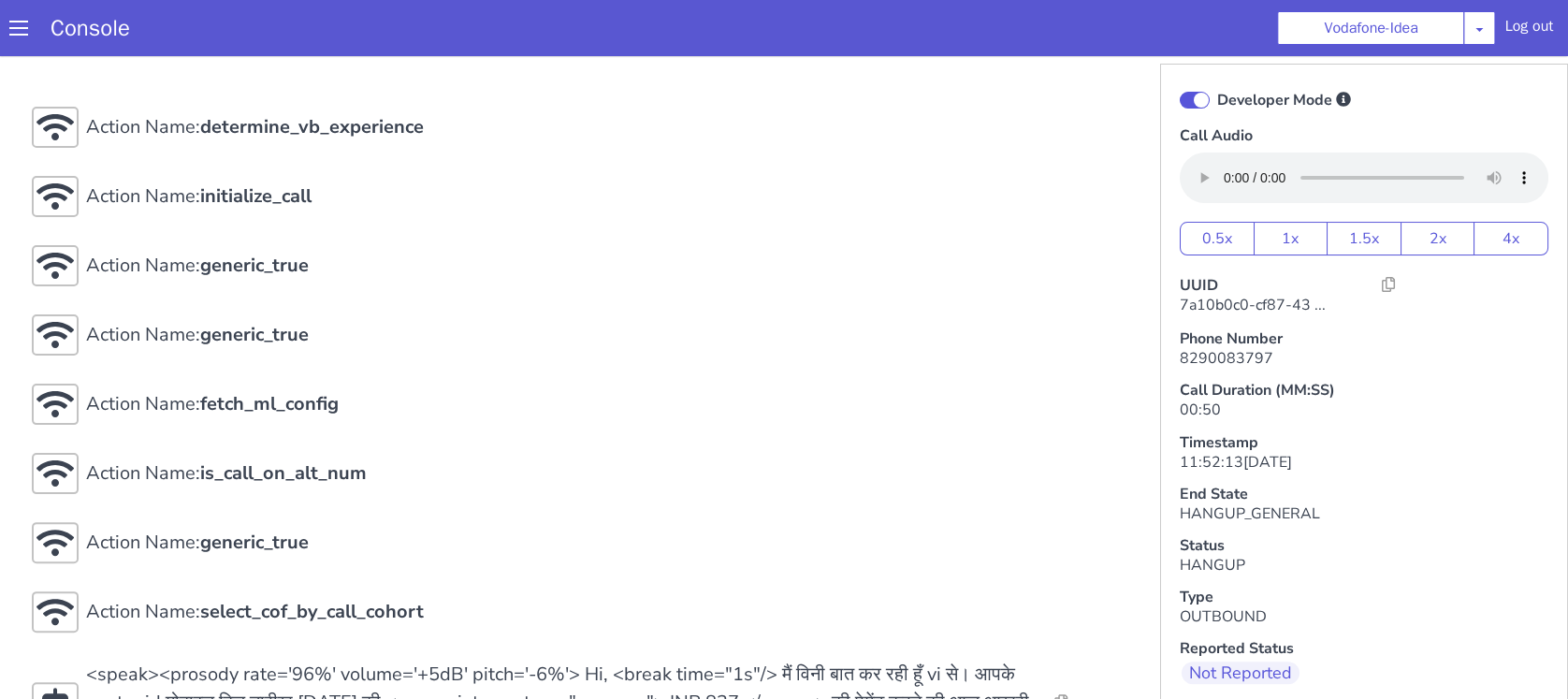click at bounding box center (1195, 100) 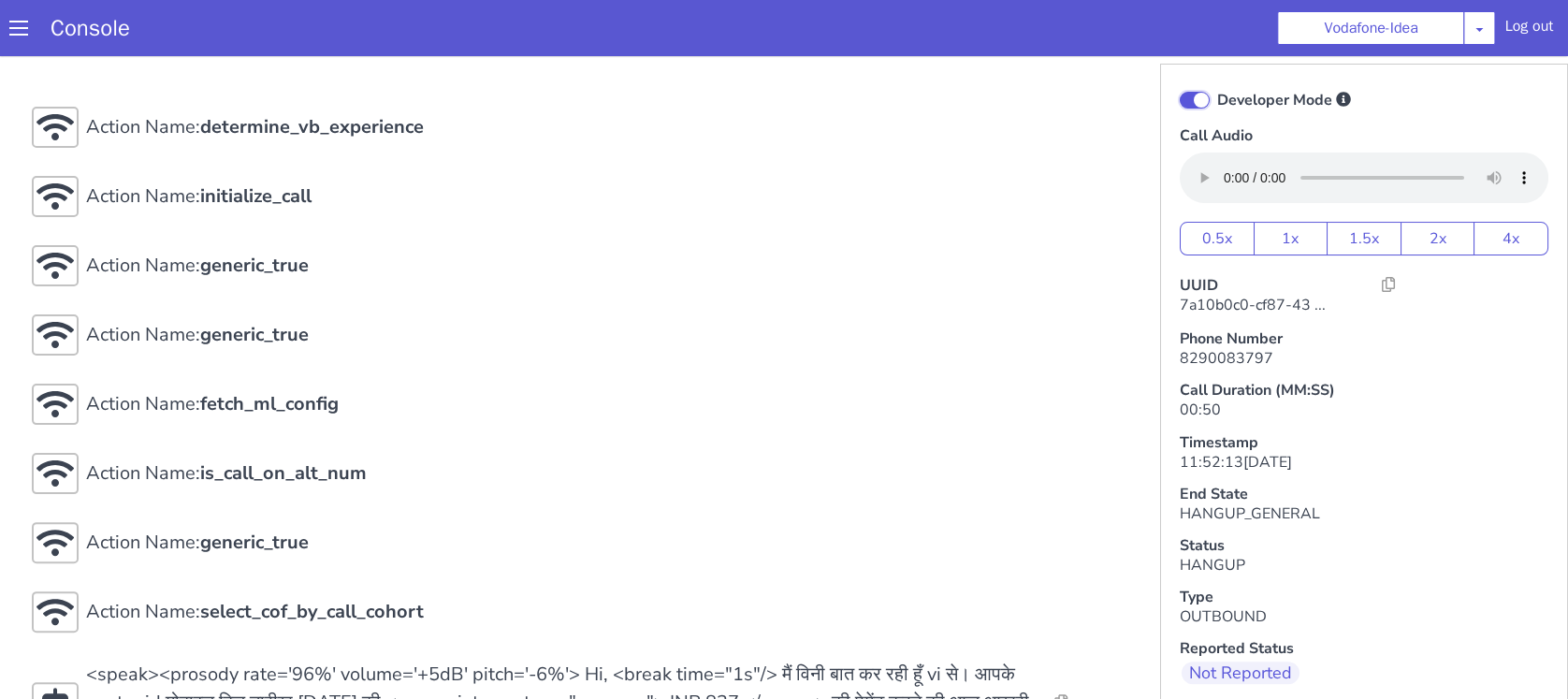 click on "Developer Mode" at bounding box center [1216, 88] 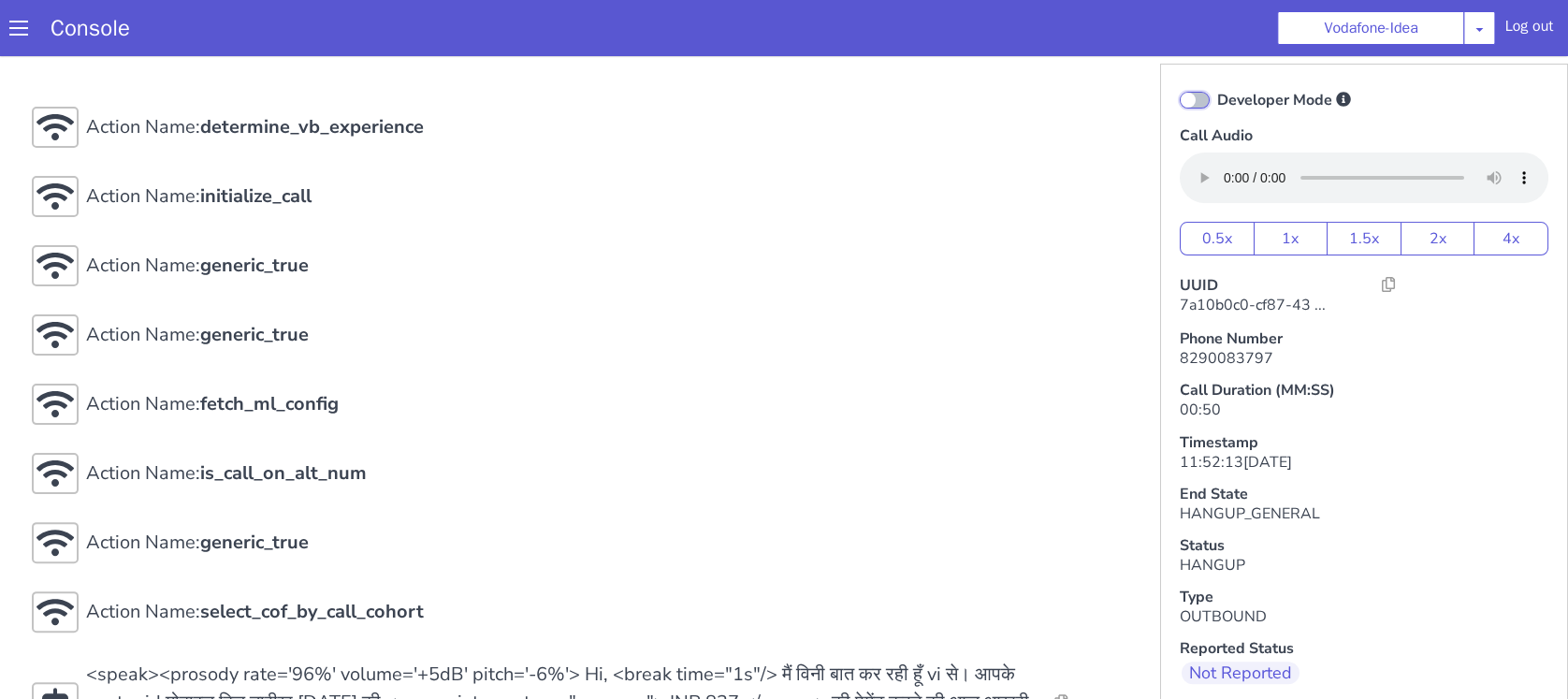 checkbox on "false" 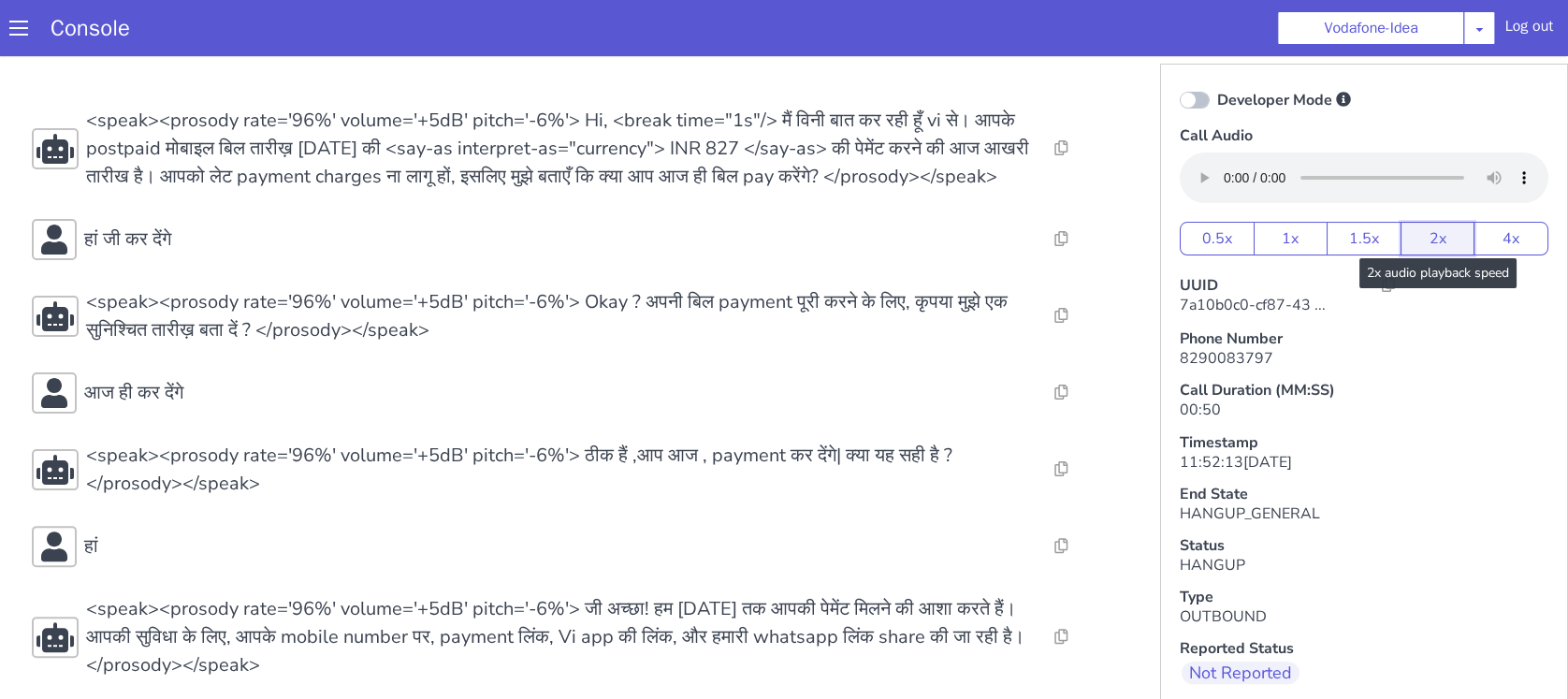 click on "2x" at bounding box center [1438, 239] 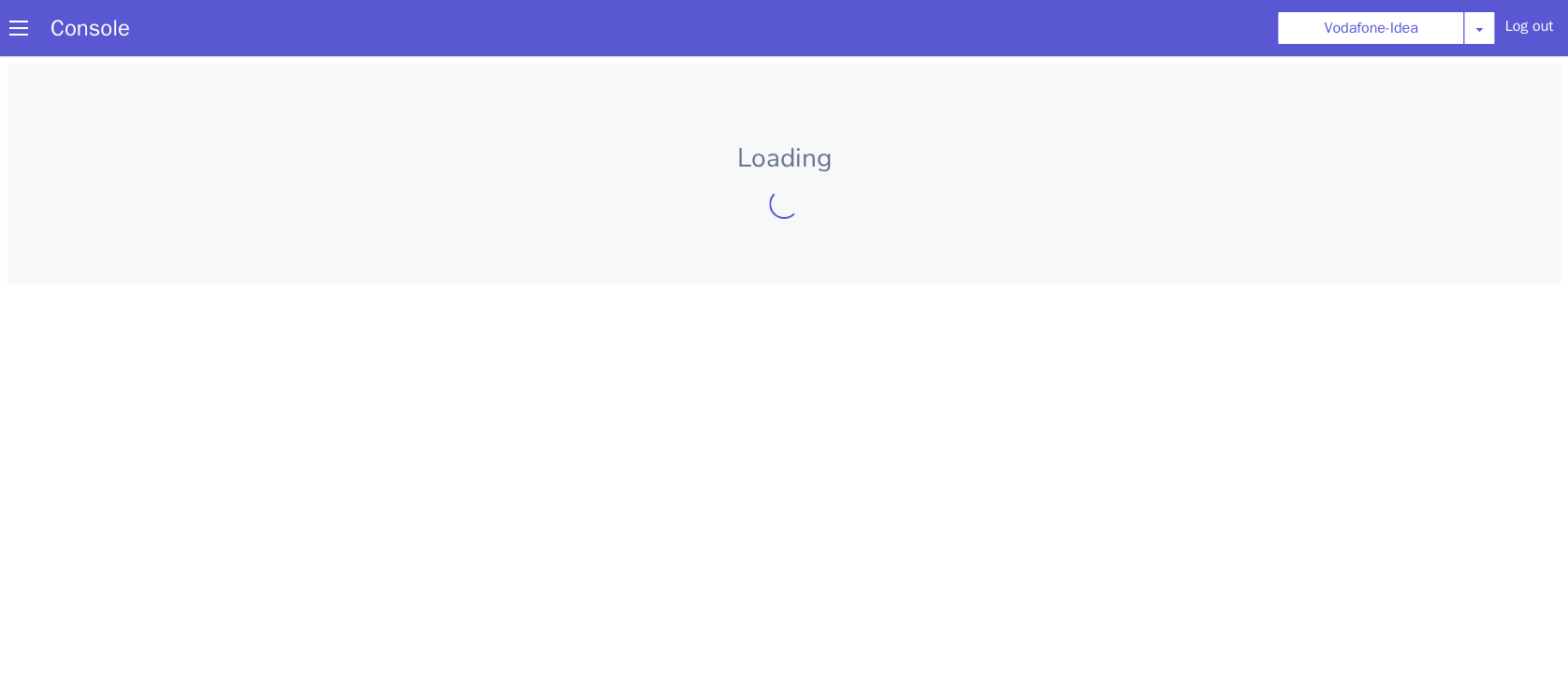 scroll, scrollTop: 0, scrollLeft: 0, axis: both 